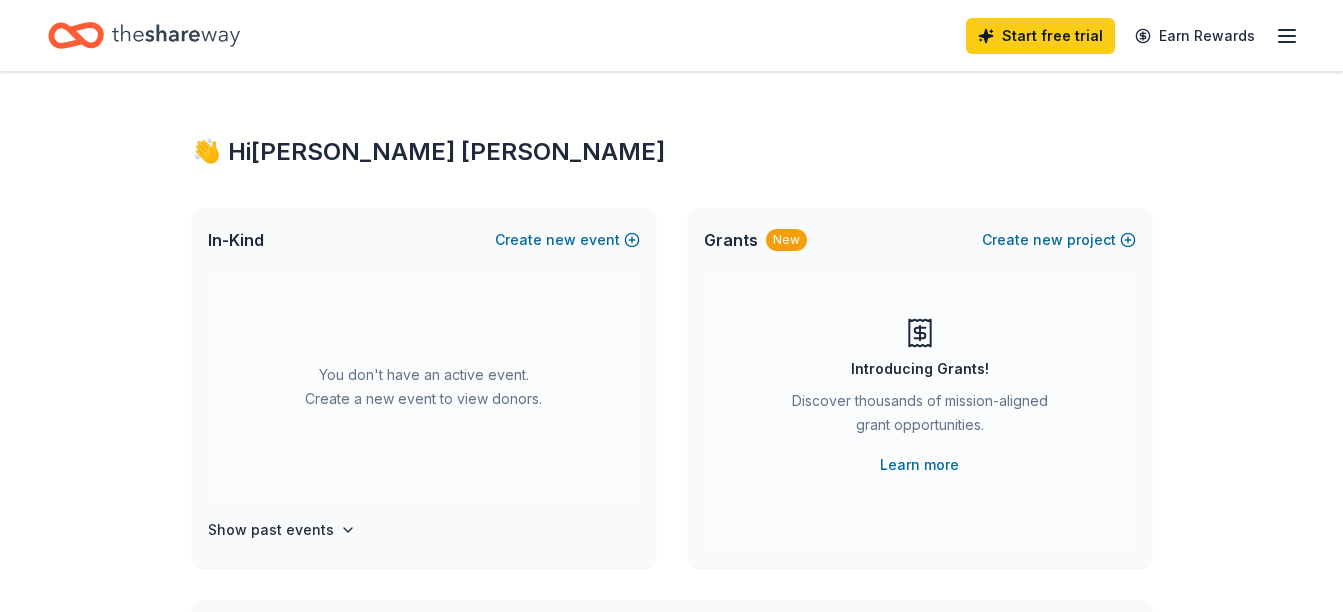 scroll, scrollTop: 0, scrollLeft: 0, axis: both 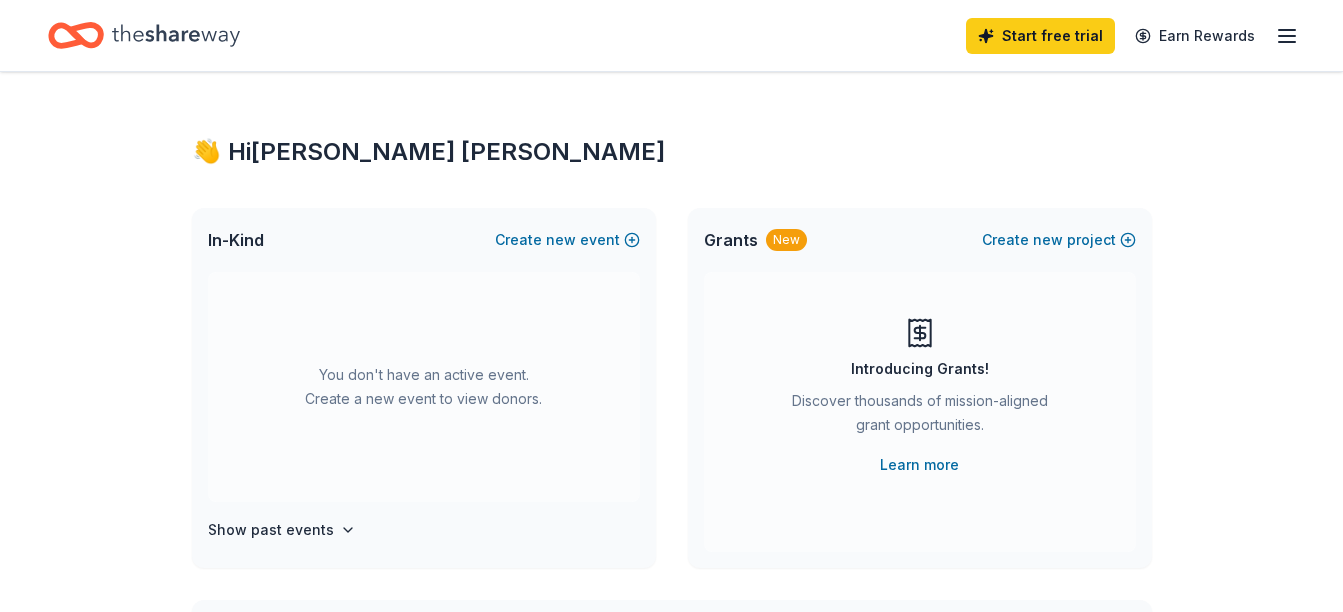 click 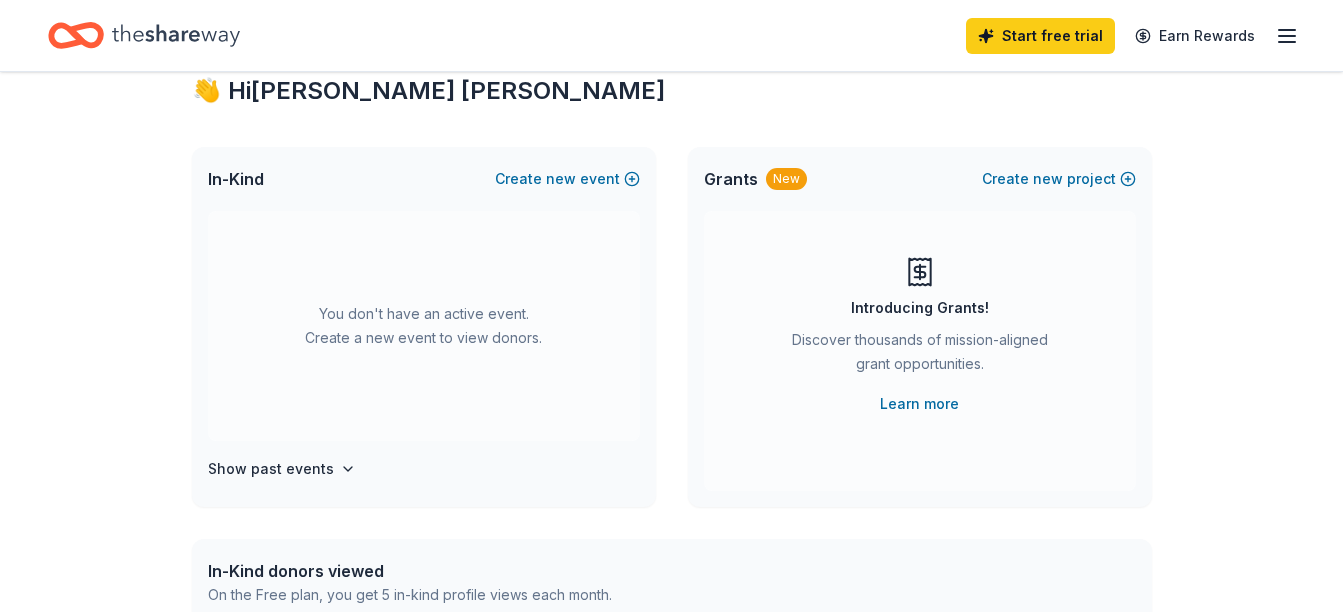 scroll, scrollTop: 37, scrollLeft: 0, axis: vertical 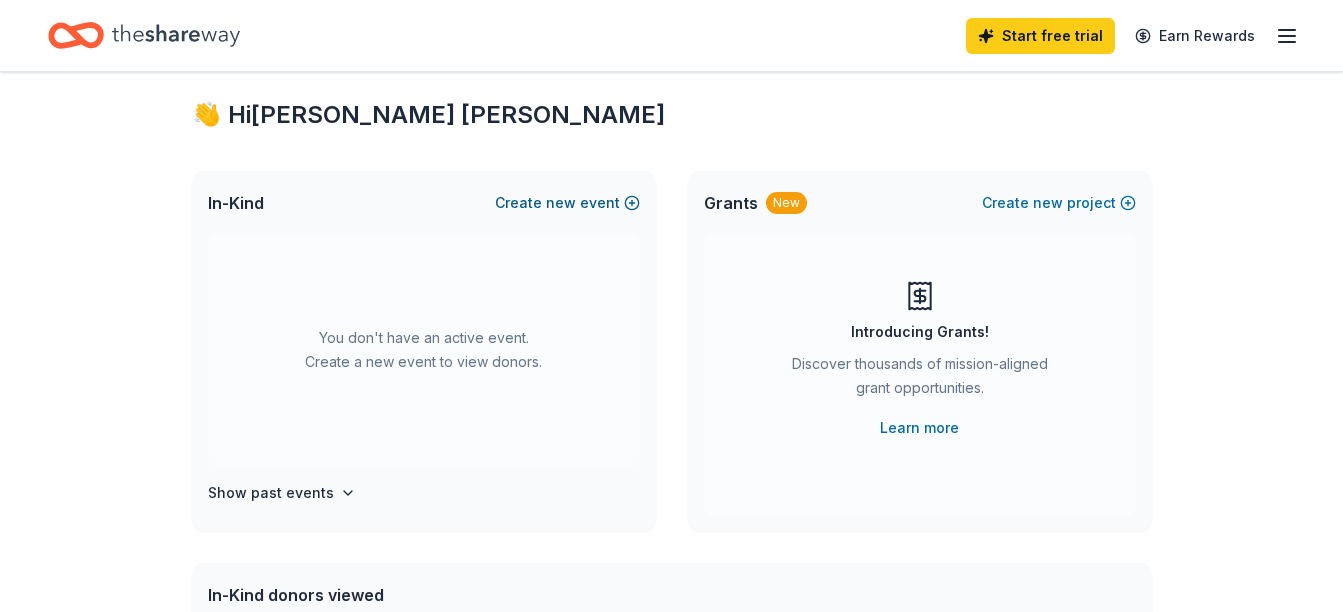 click on "Create  new  event" at bounding box center [567, 203] 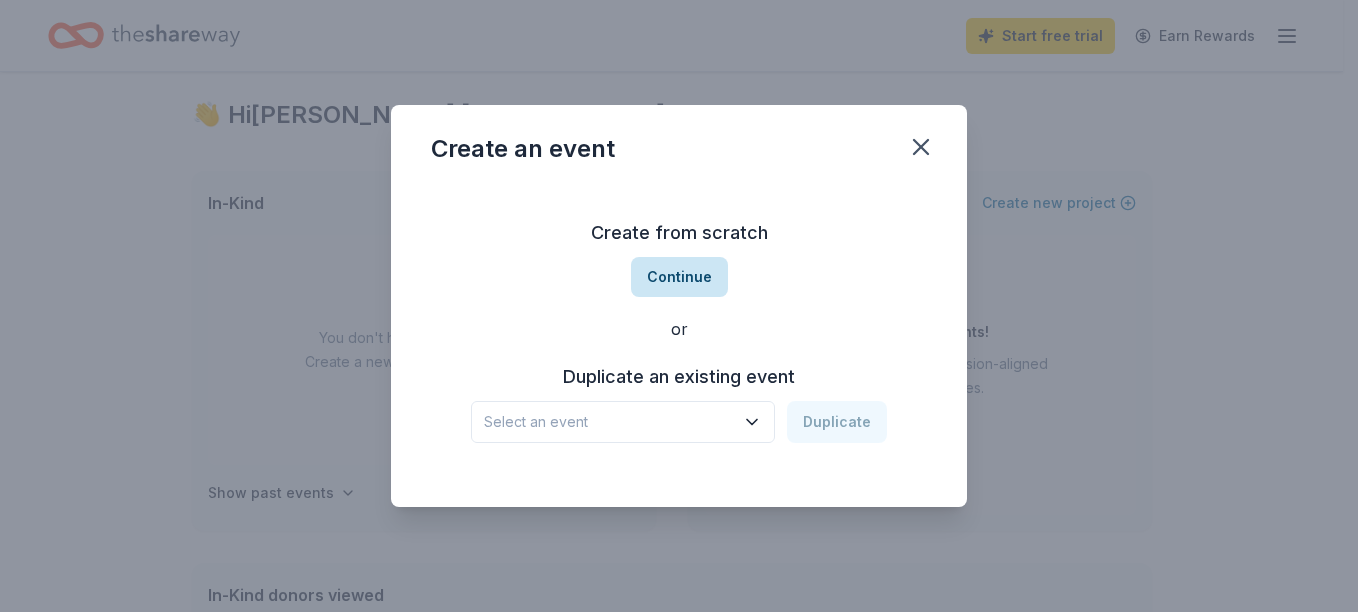 click on "Continue" at bounding box center (679, 277) 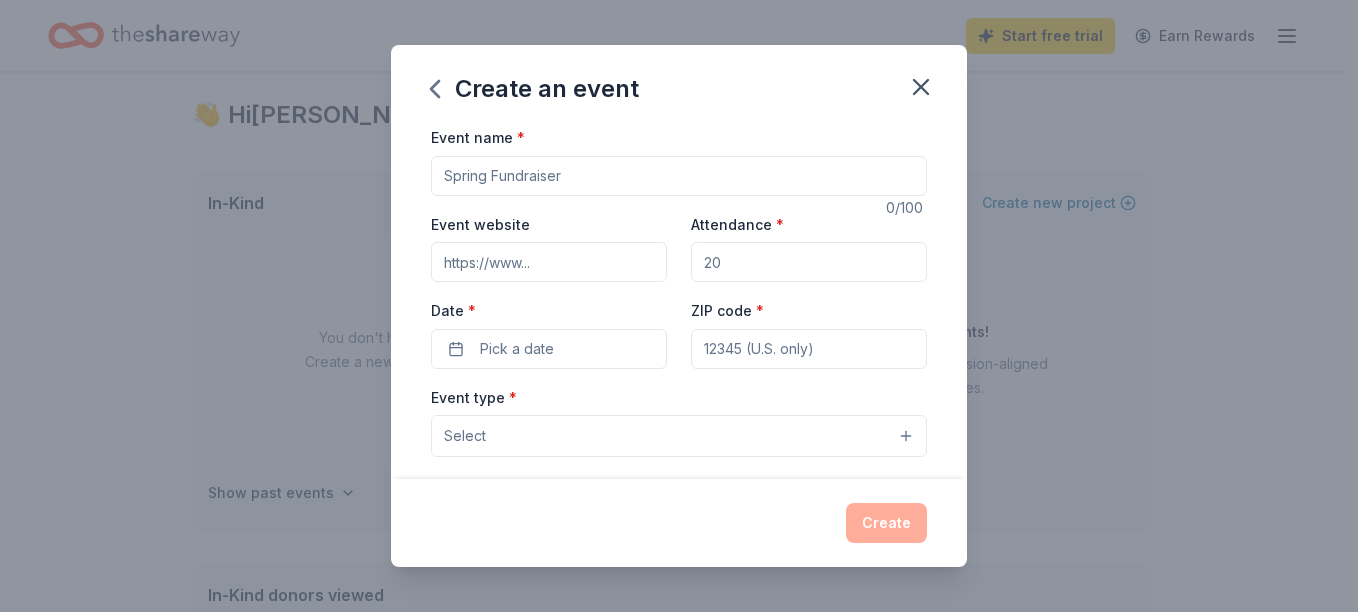 click on "Event name *" at bounding box center [679, 176] 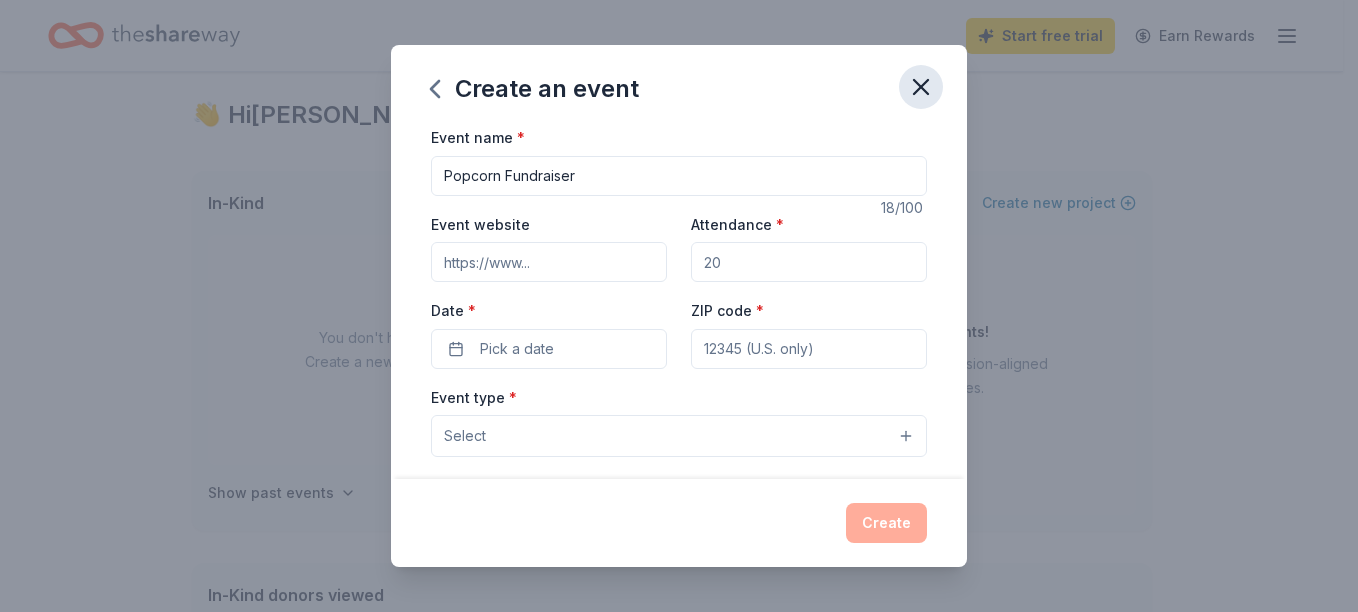type on "Popcorn Fundraiser" 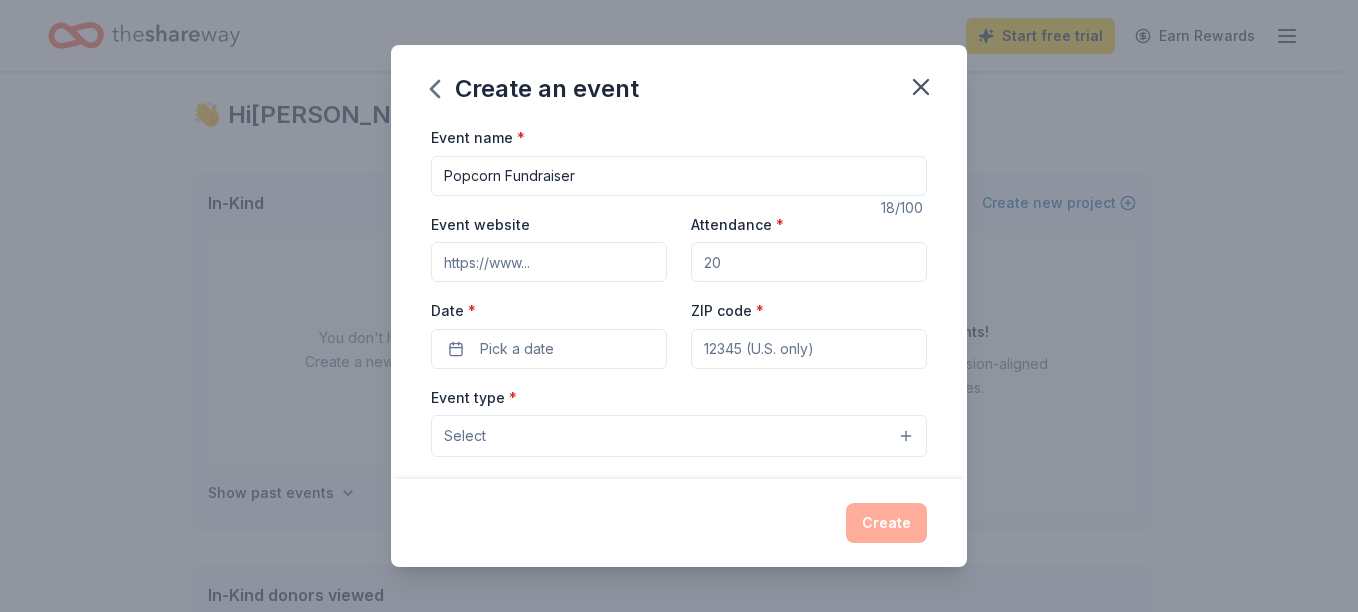 drag, startPoint x: 926, startPoint y: 94, endPoint x: 776, endPoint y: 80, distance: 150.65192 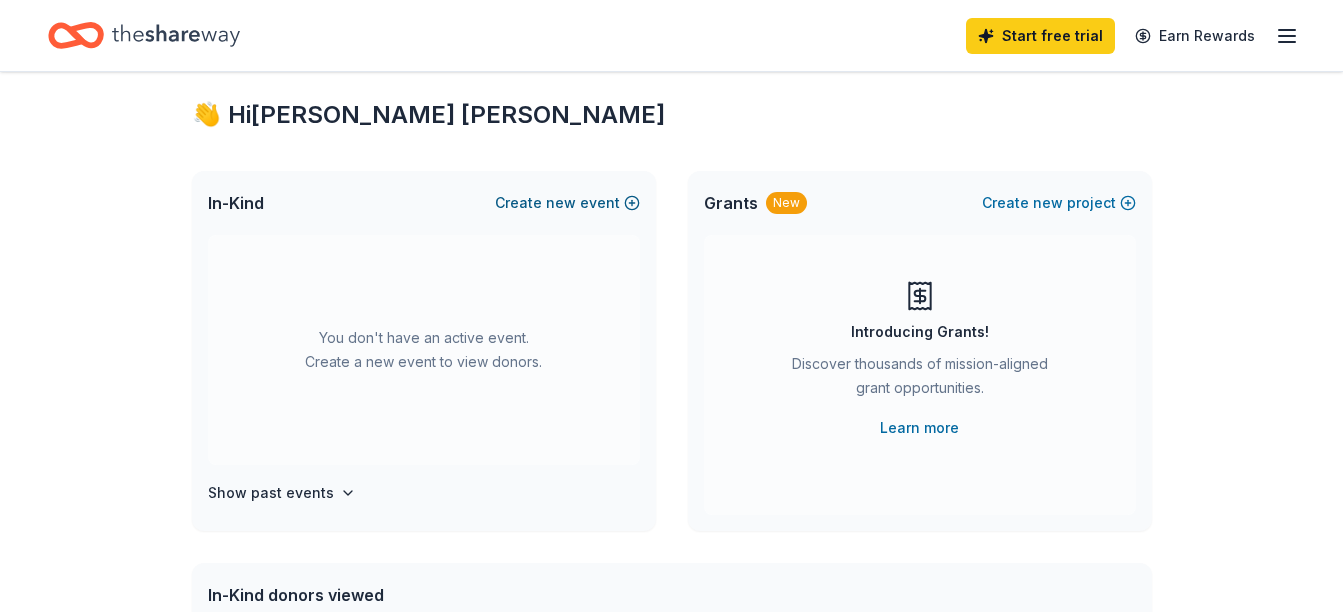 click on "Create  new  event" at bounding box center (567, 203) 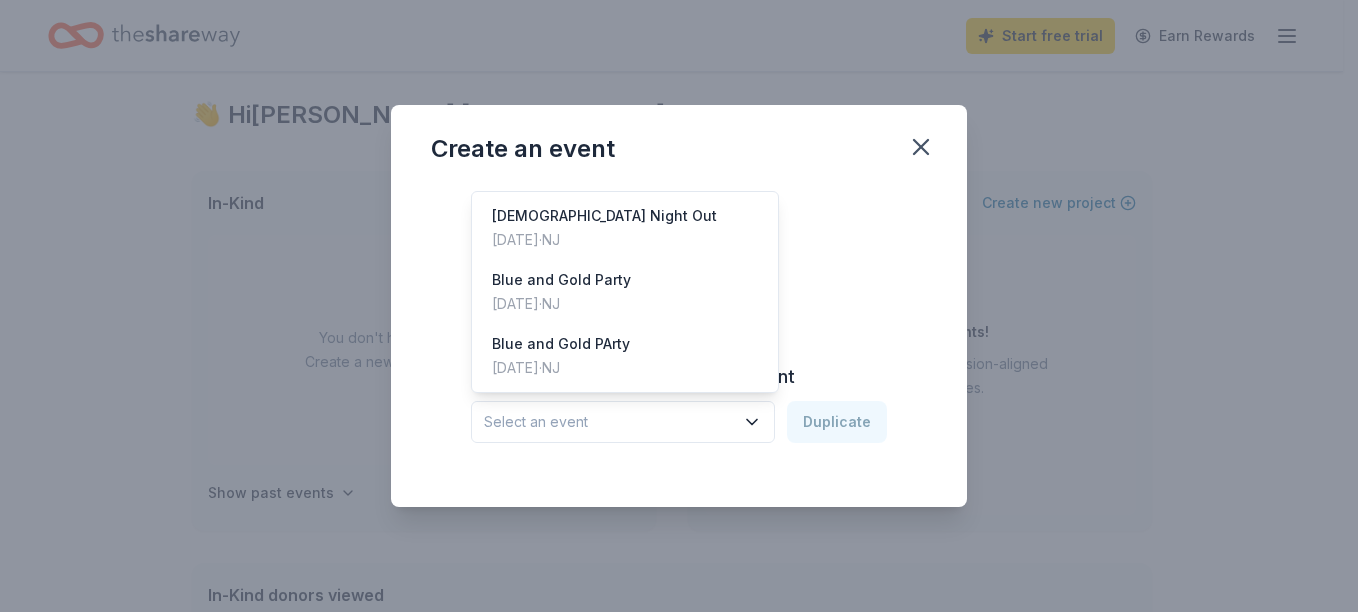 click on "Select an event" at bounding box center (609, 422) 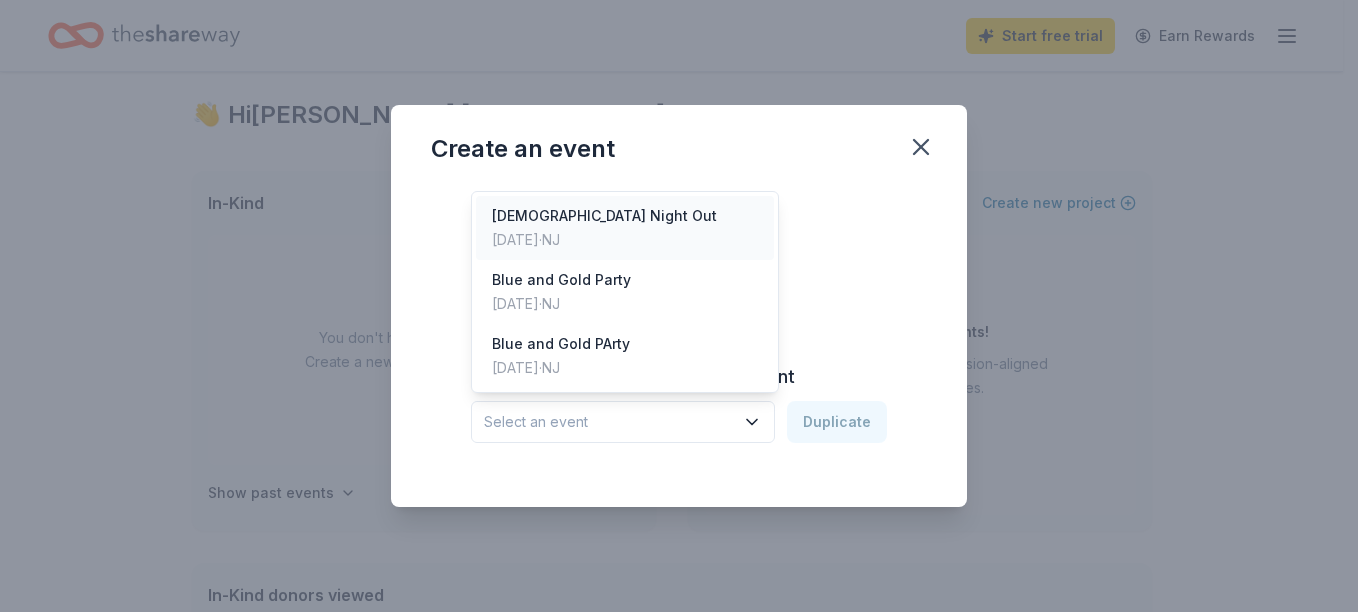 click on "[DEMOGRAPHIC_DATA] Night Out" at bounding box center (604, 216) 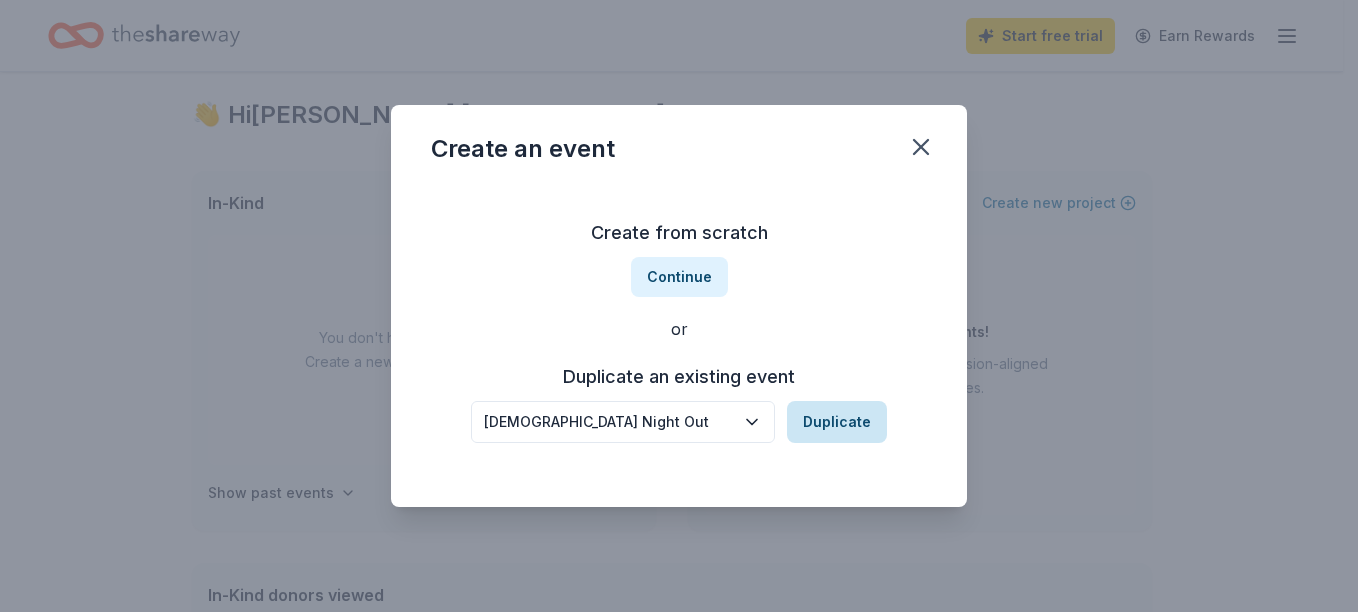 click on "Duplicate" at bounding box center [837, 422] 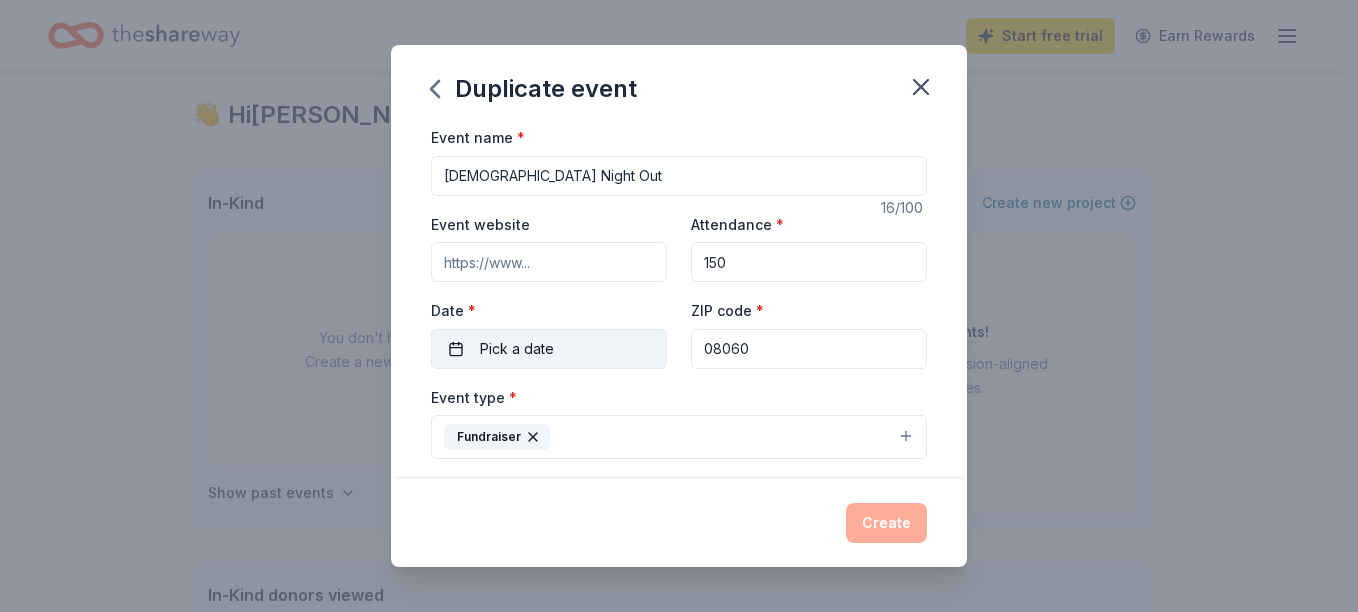 click on "Pick a date" at bounding box center [549, 349] 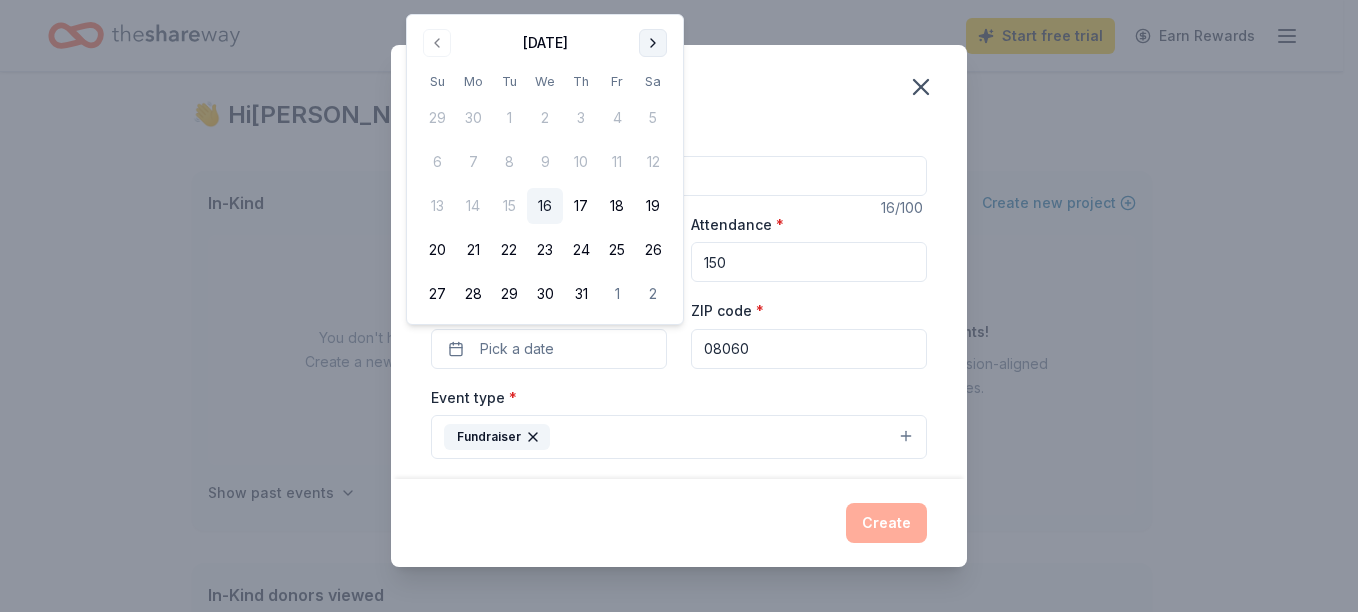 click at bounding box center [653, 43] 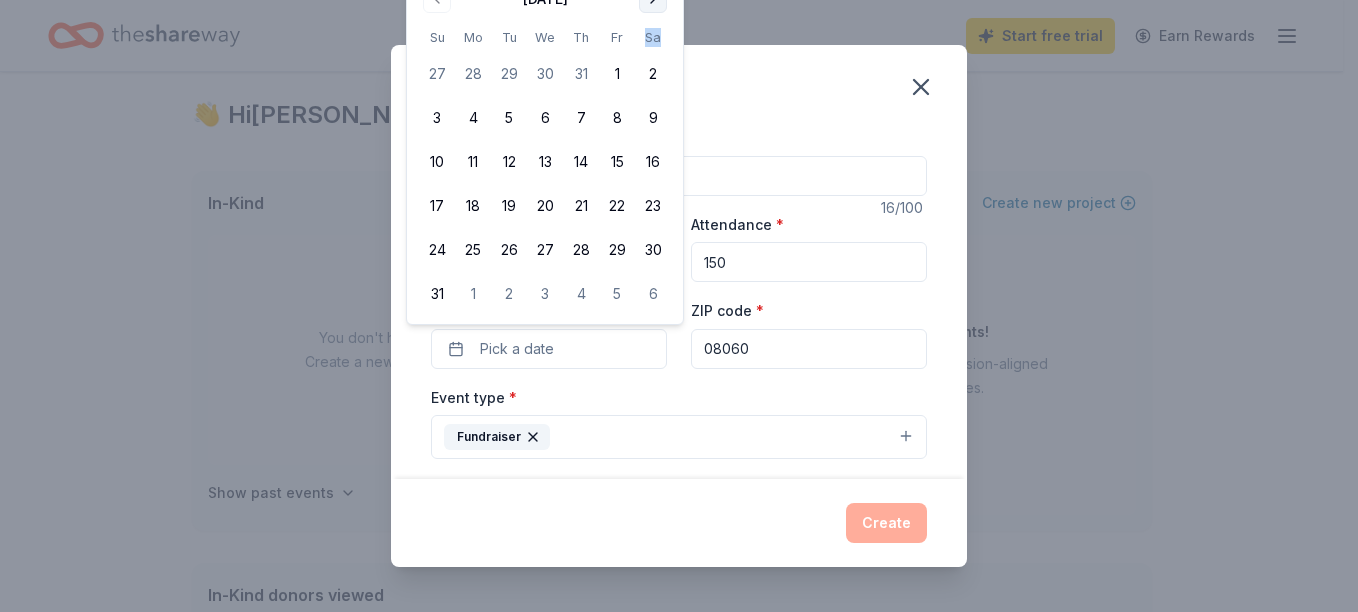 click on "Sa" at bounding box center (653, 37) 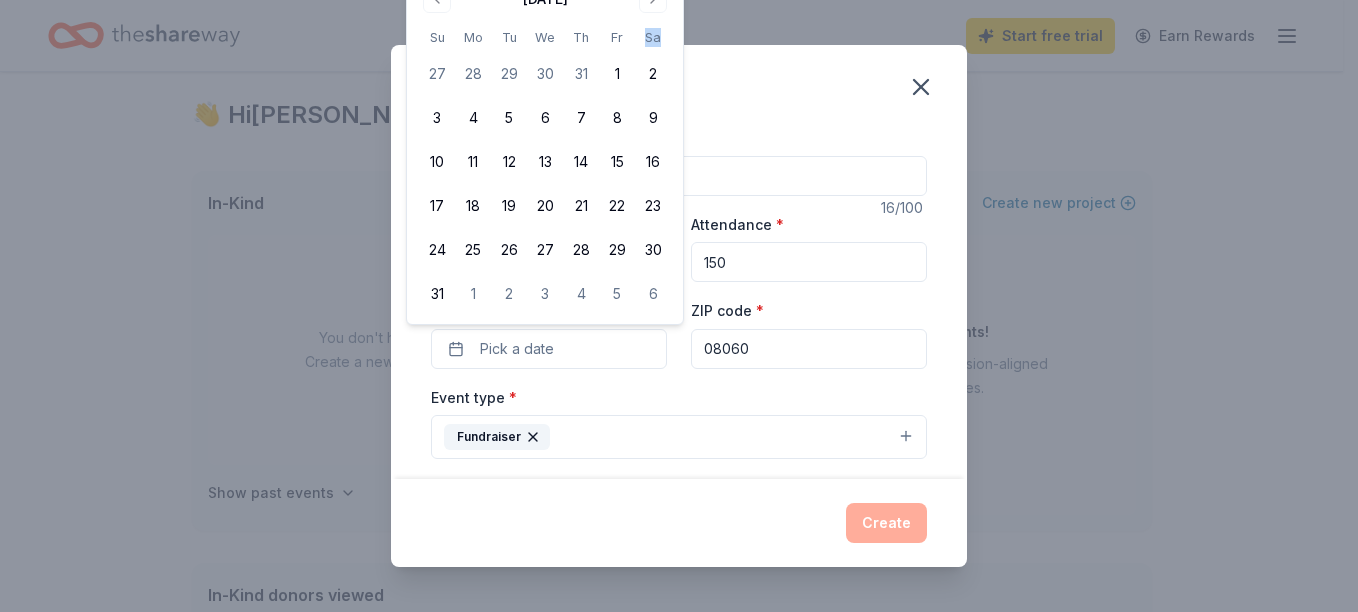 click on "Sa" at bounding box center (653, 37) 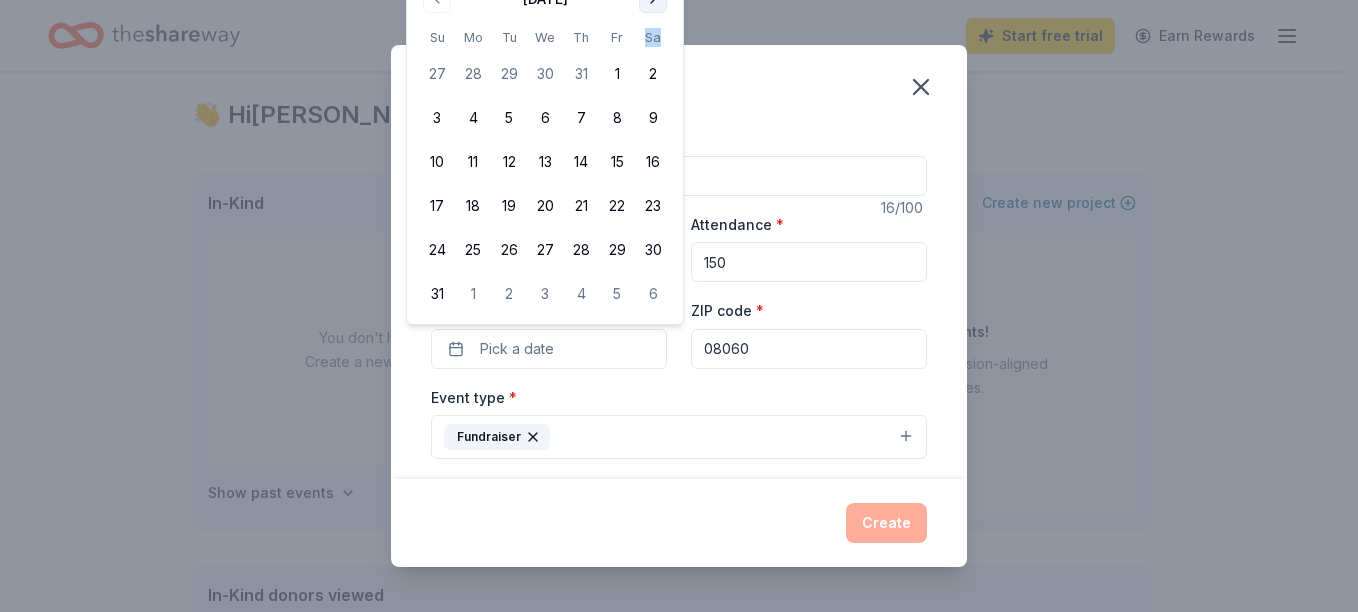 click at bounding box center (653, -1) 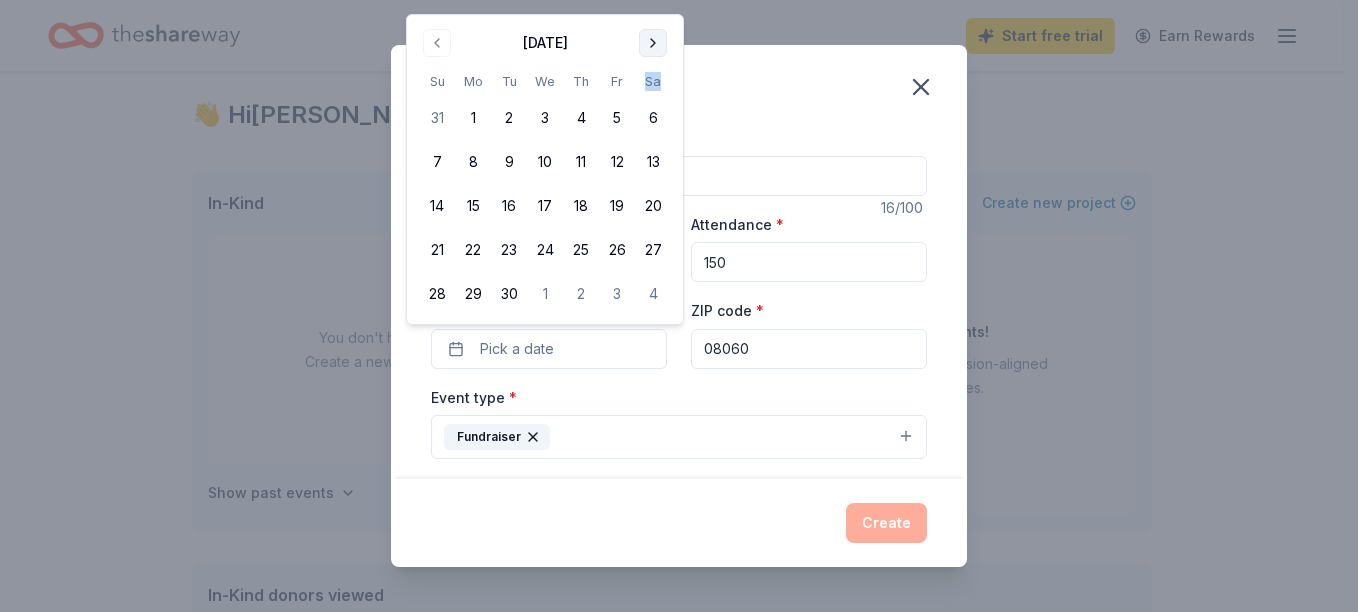 click at bounding box center [653, 43] 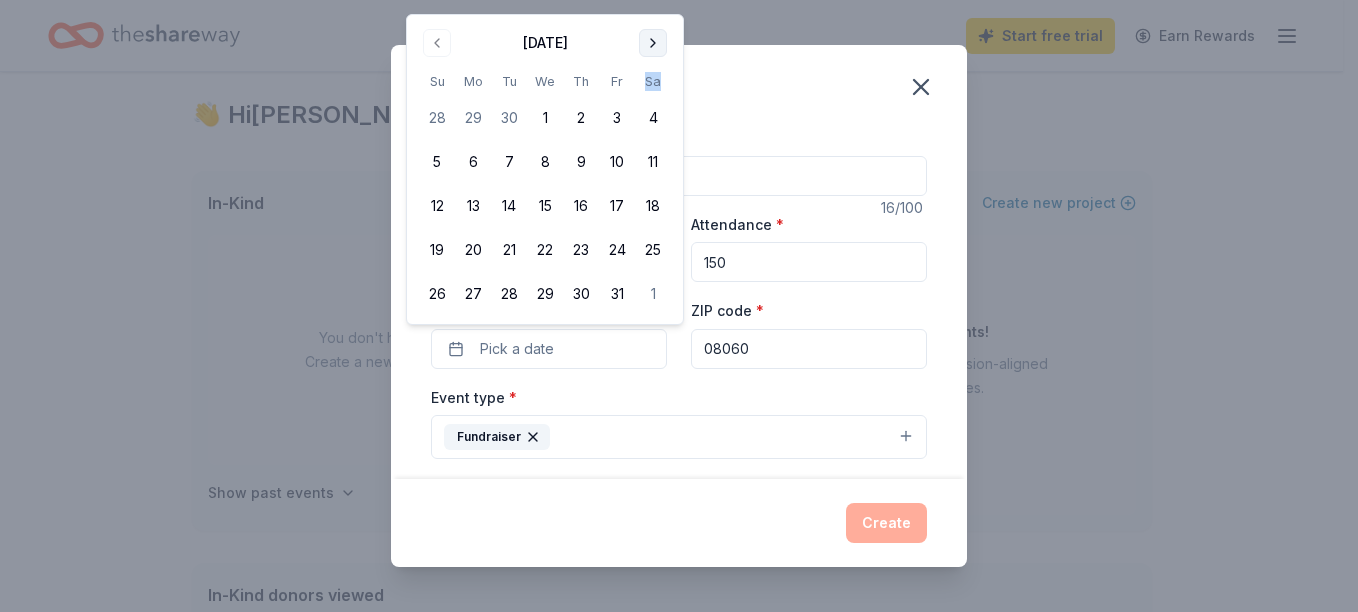 click at bounding box center [653, 43] 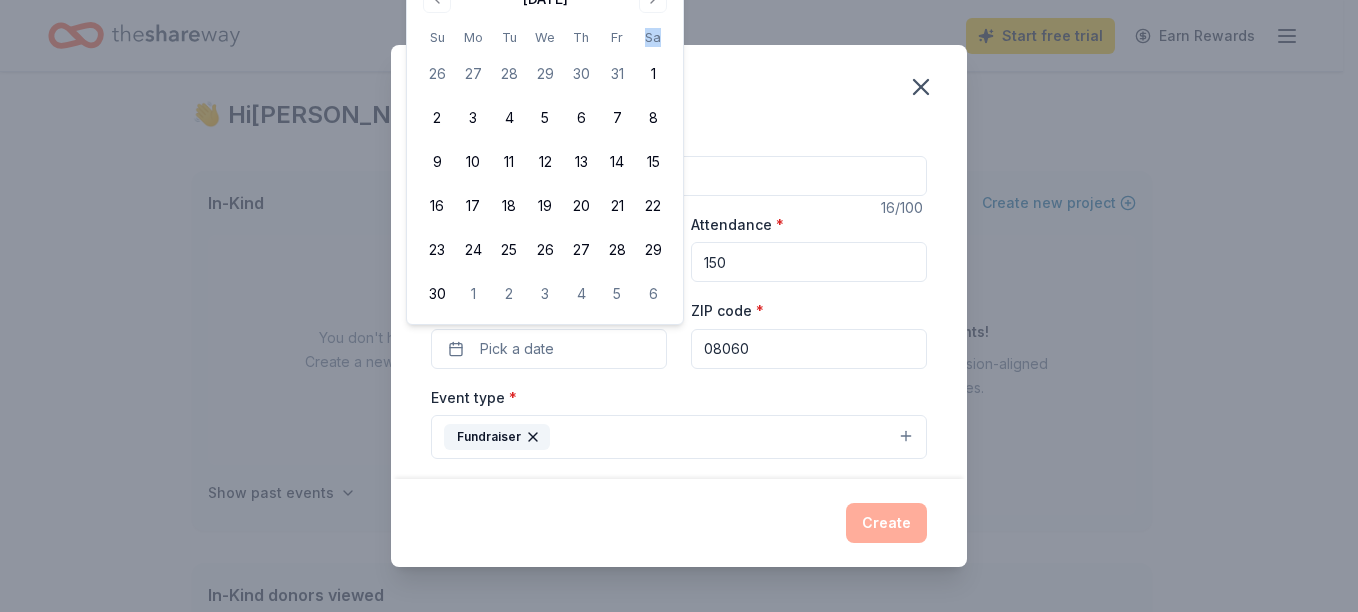 click on "Sa" at bounding box center [653, 37] 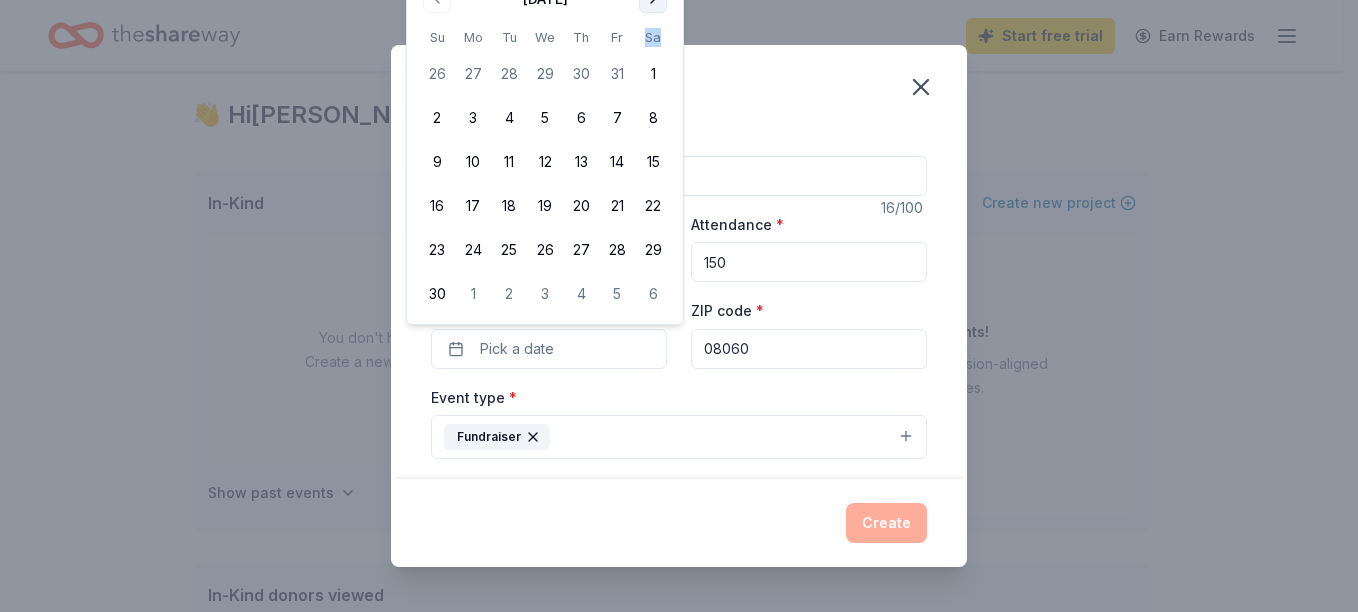 drag, startPoint x: 656, startPoint y: 45, endPoint x: 659, endPoint y: 7, distance: 38.118237 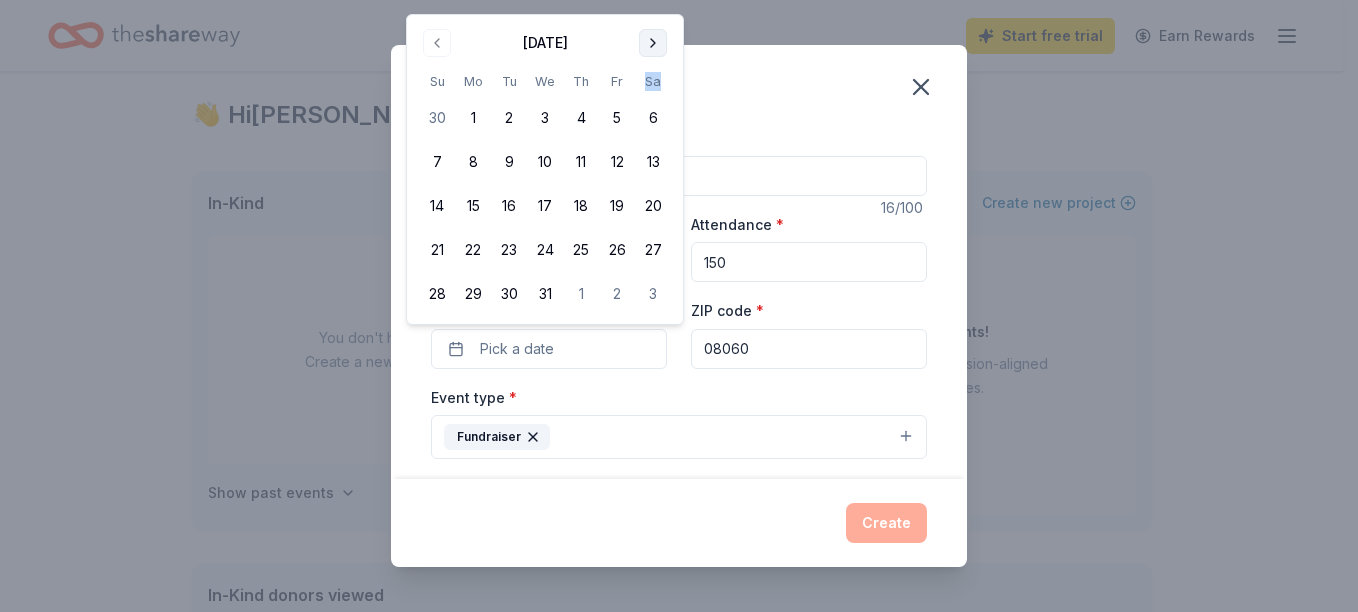 click at bounding box center (653, 43) 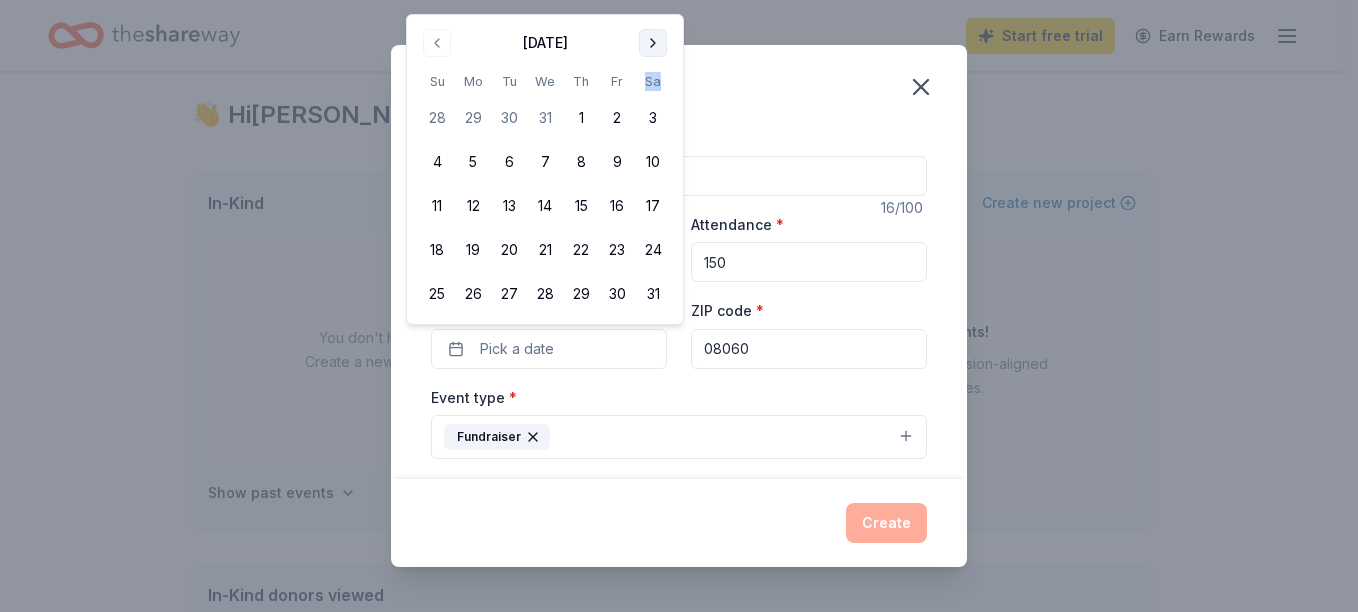 click at bounding box center [653, 43] 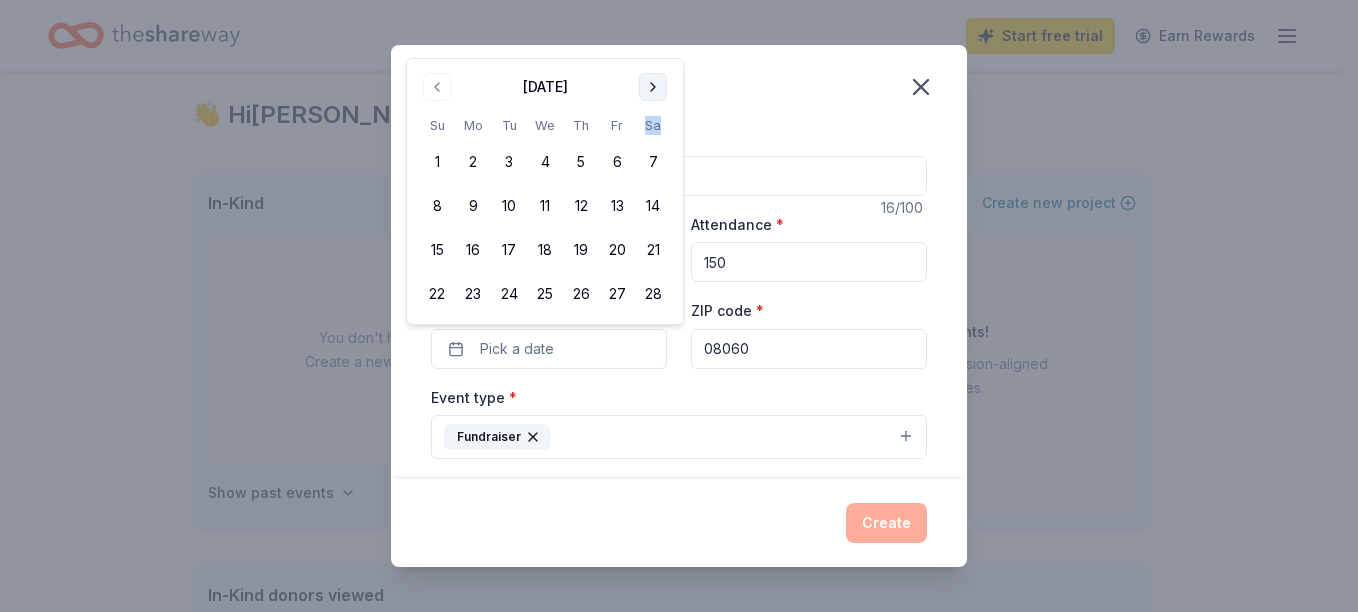 click at bounding box center [653, 87] 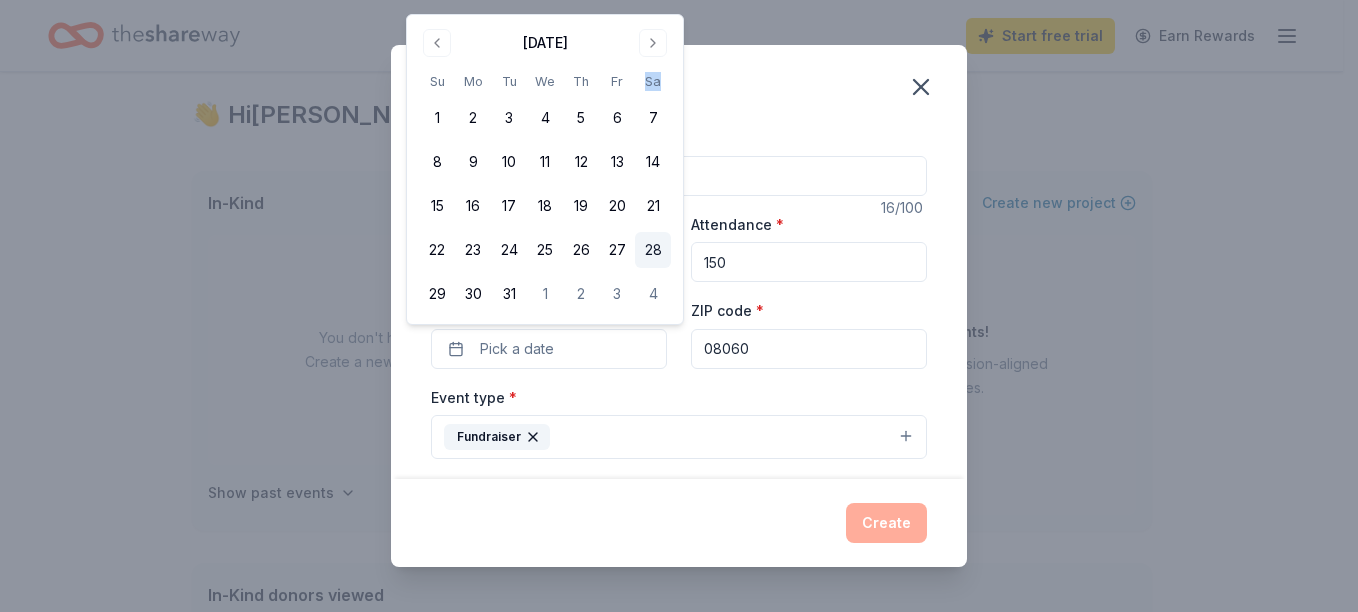 click on "28" at bounding box center (653, 250) 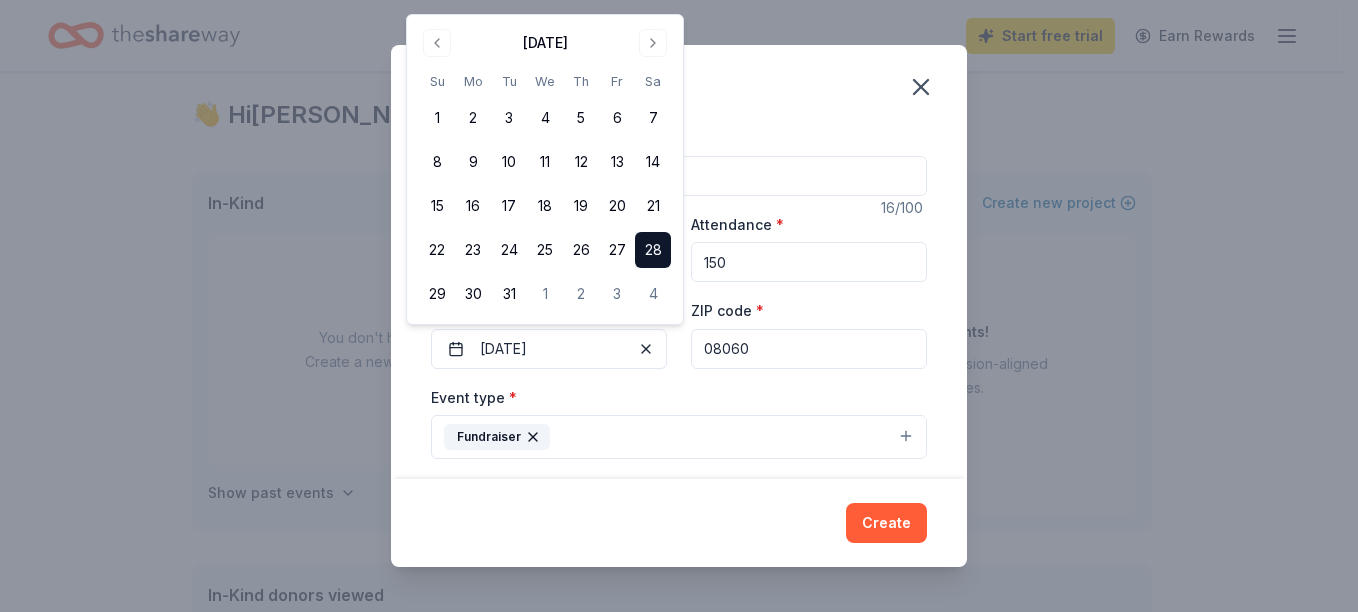 click on "Event type * Fundraiser" at bounding box center [679, 422] 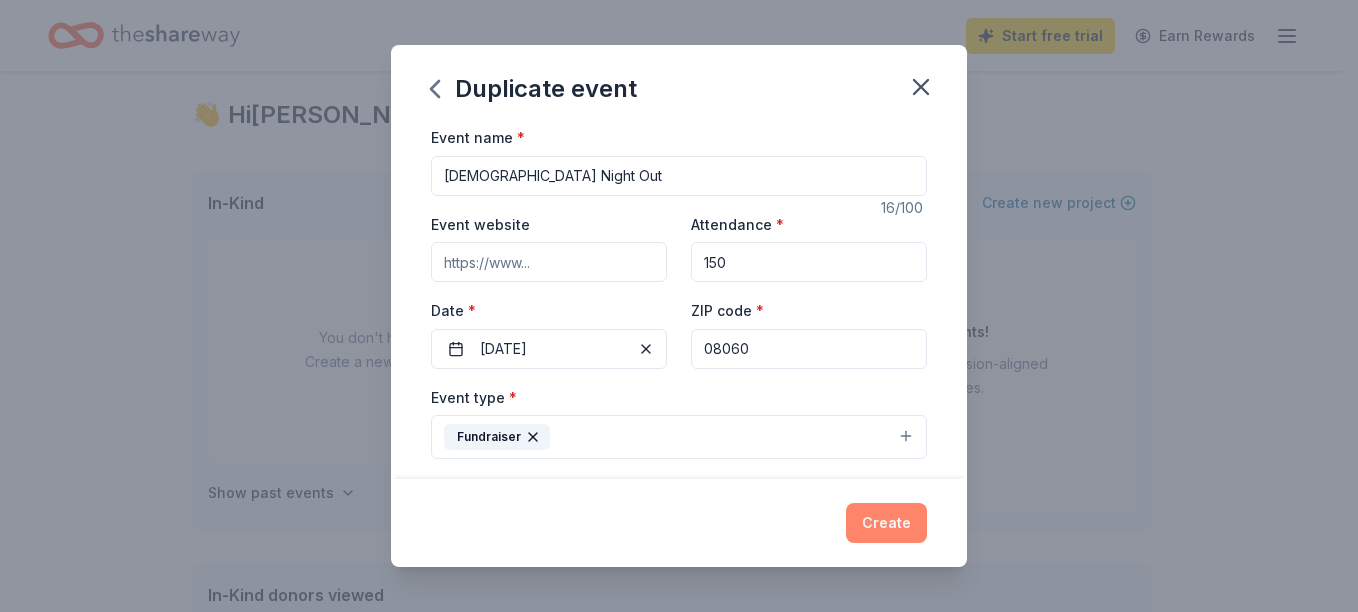 click on "Create" at bounding box center (886, 523) 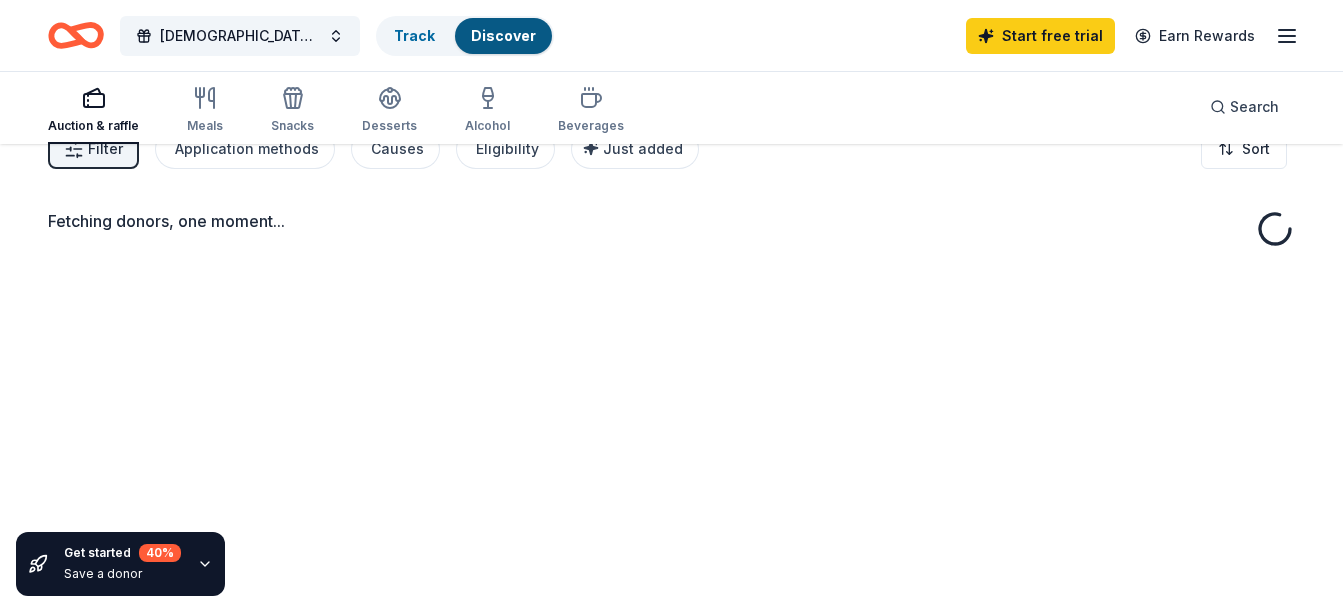 scroll, scrollTop: 0, scrollLeft: 0, axis: both 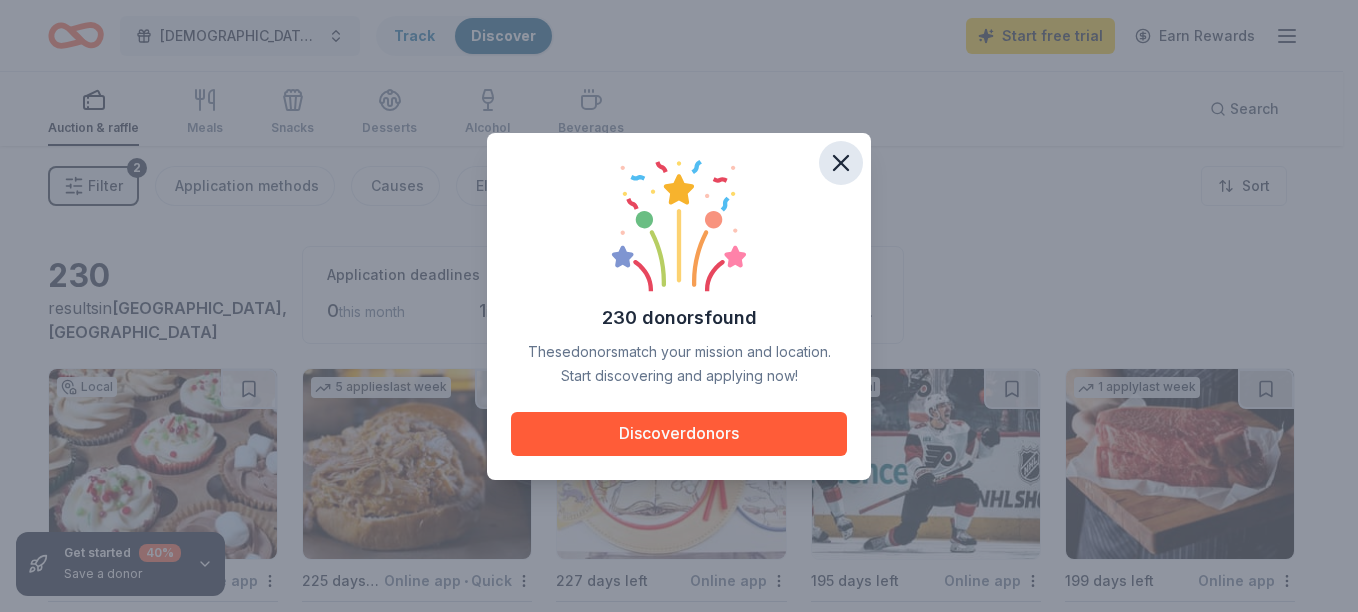 click 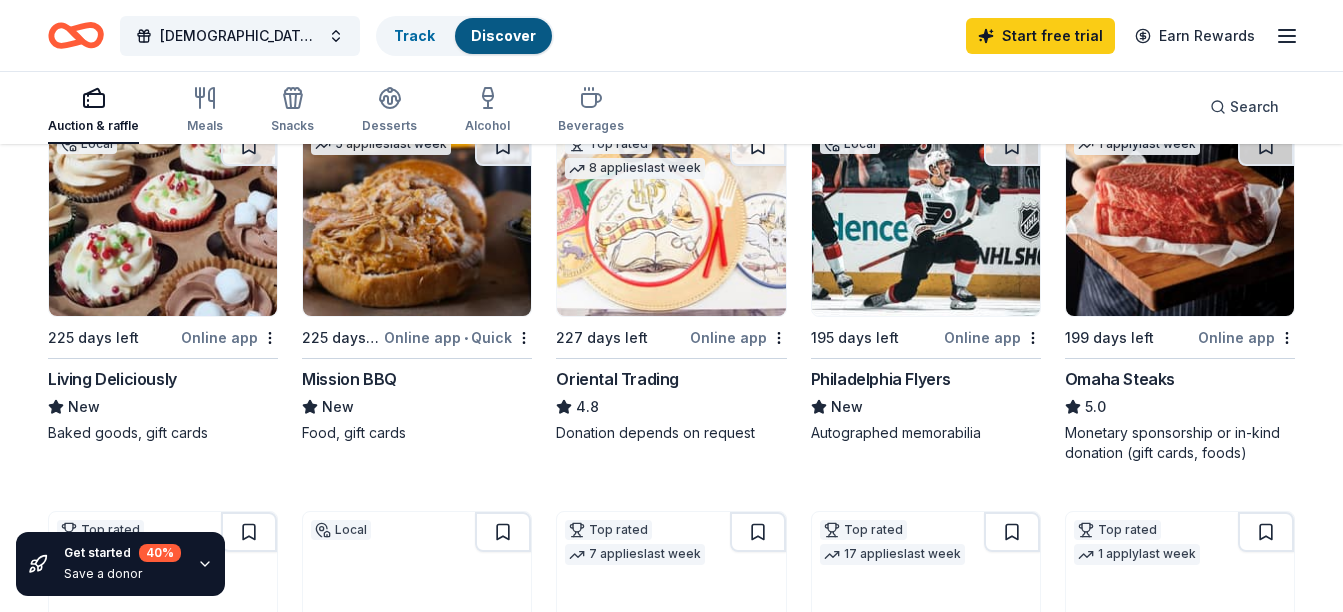 scroll, scrollTop: 181, scrollLeft: 0, axis: vertical 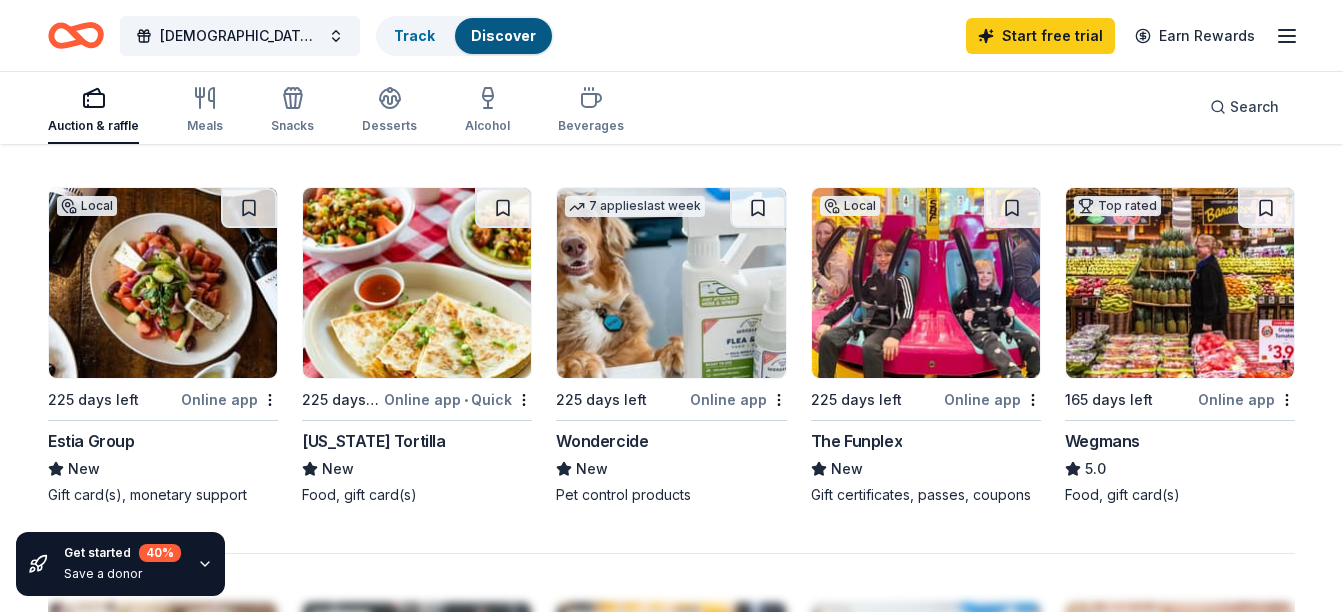 click at bounding box center [926, 283] 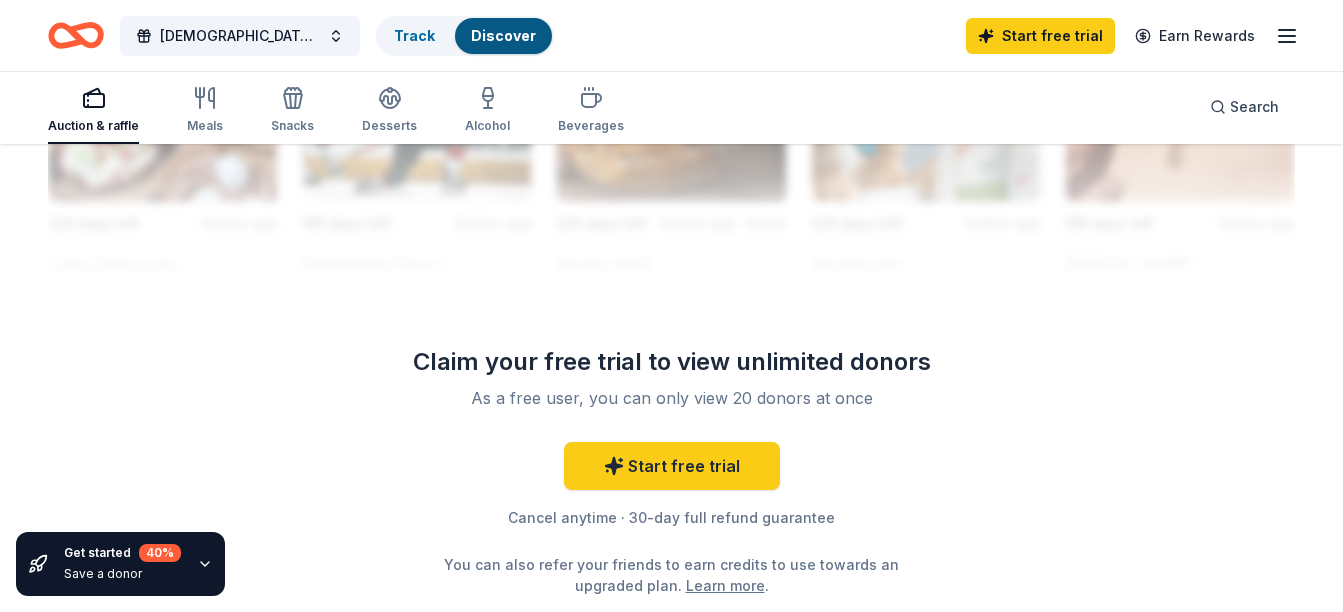 scroll, scrollTop: 1958, scrollLeft: 0, axis: vertical 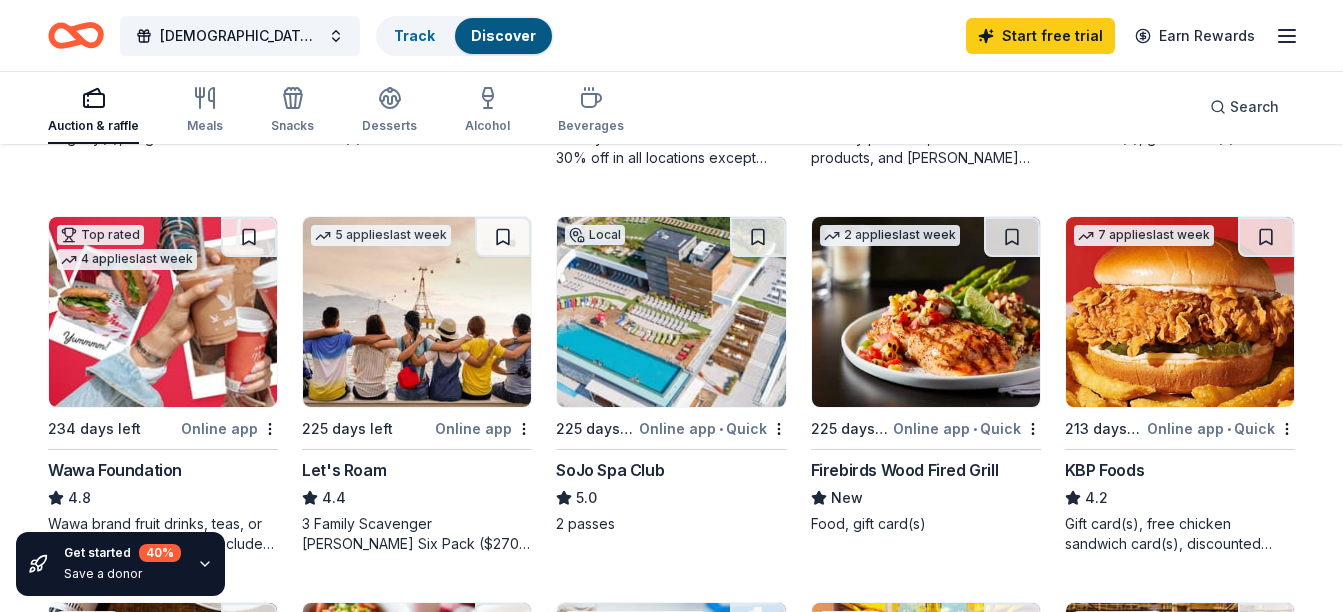click at bounding box center [417, 312] 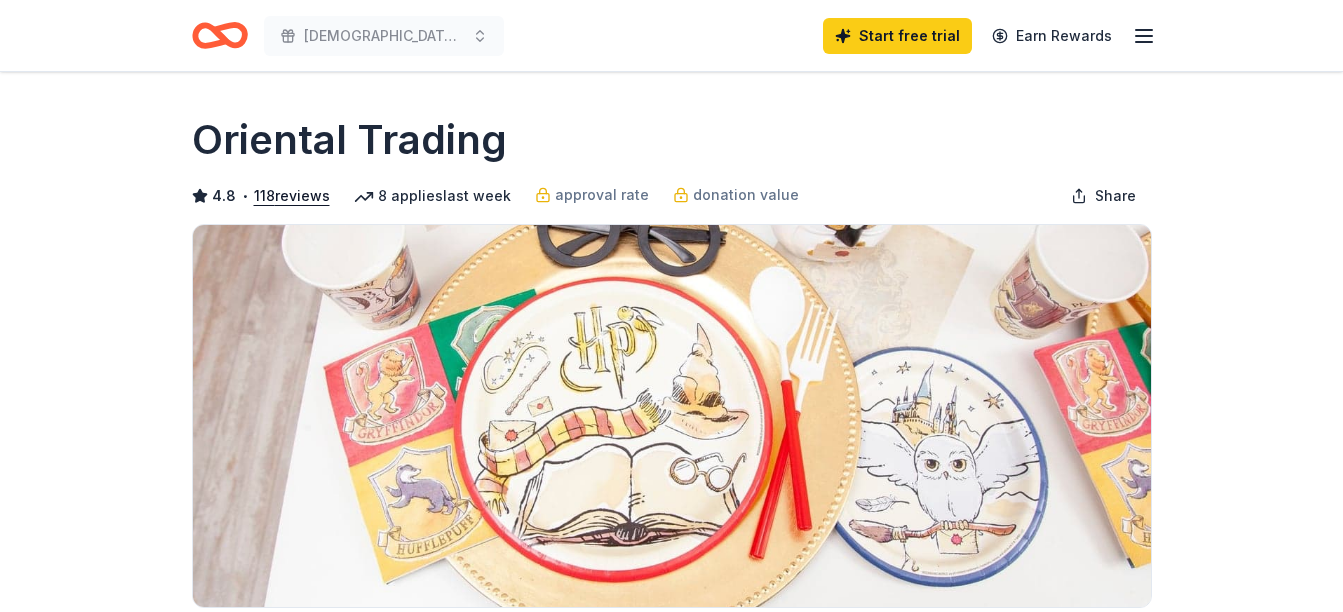 scroll, scrollTop: 0, scrollLeft: 0, axis: both 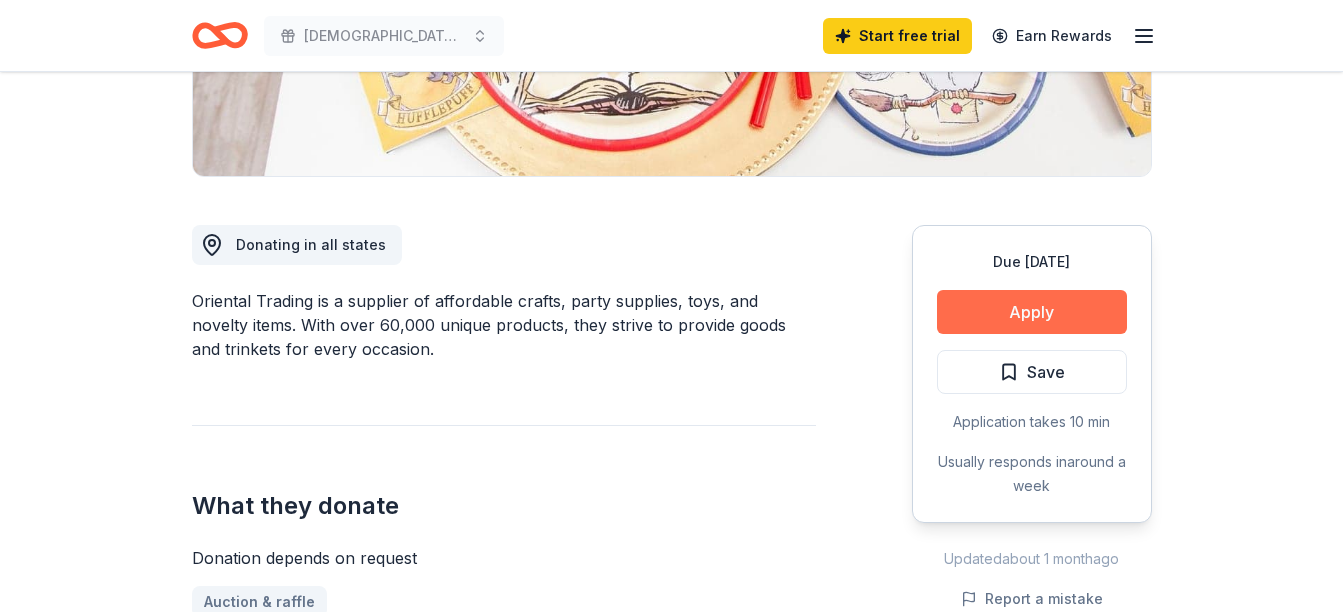 click on "Apply" at bounding box center (1032, 312) 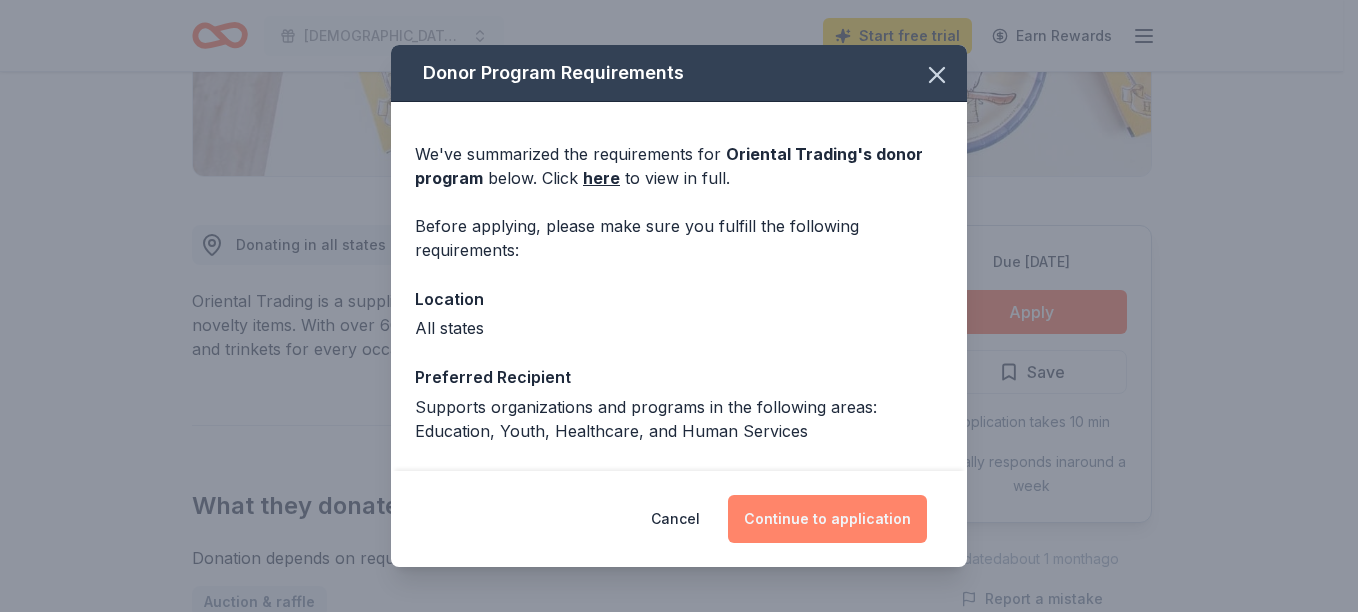 click on "Continue to application" at bounding box center [827, 519] 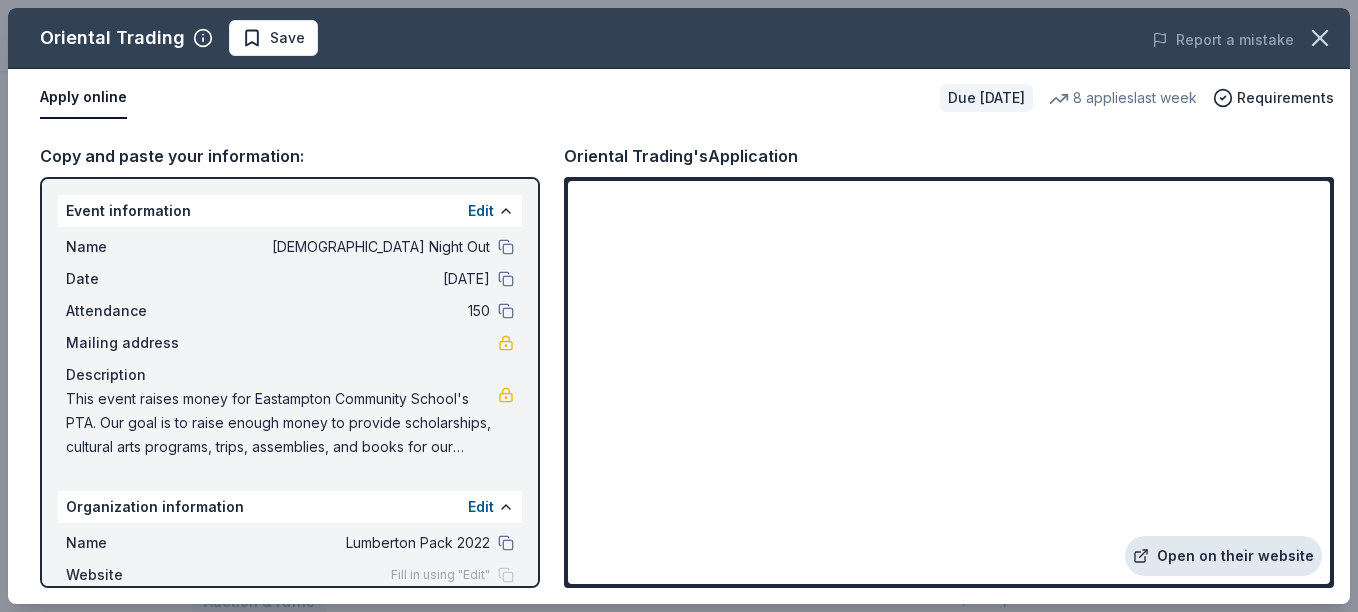 click on "Open on their website" at bounding box center (1223, 556) 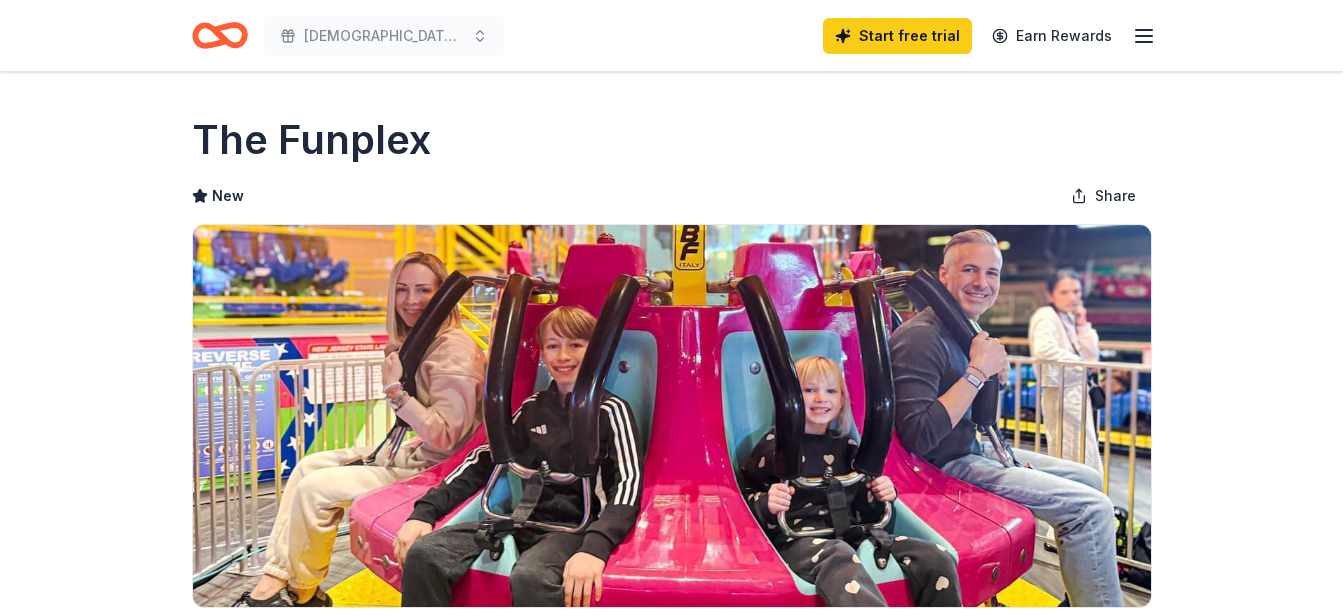 scroll, scrollTop: 0, scrollLeft: 0, axis: both 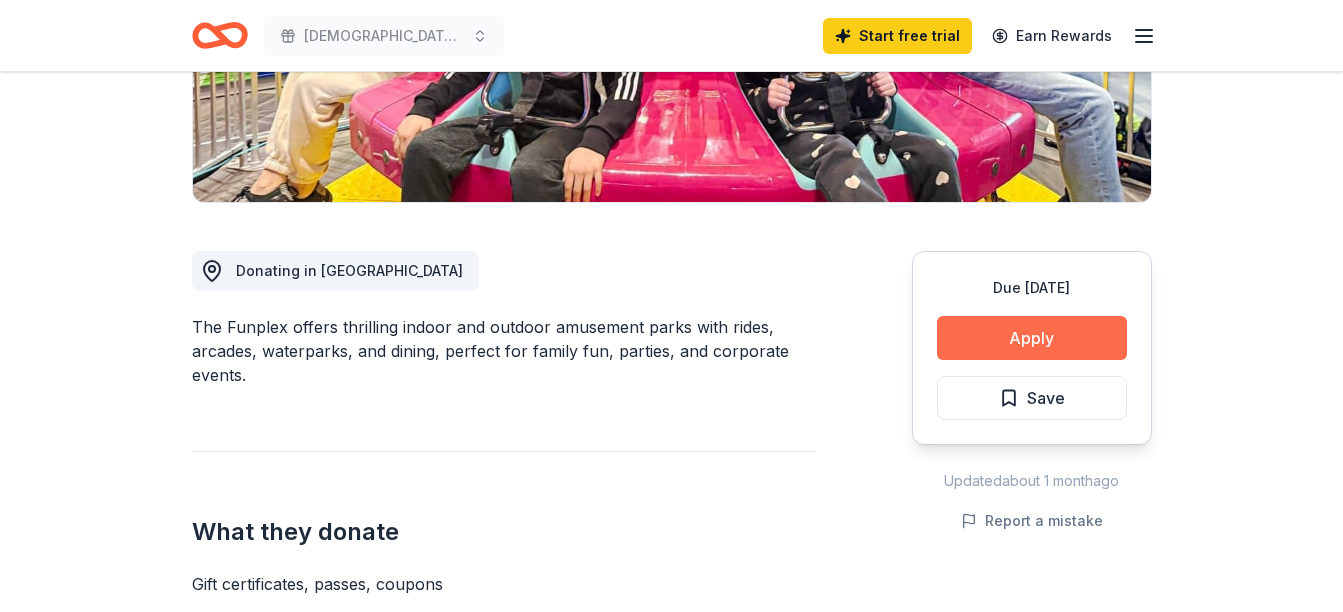 click on "Apply" at bounding box center (1032, 338) 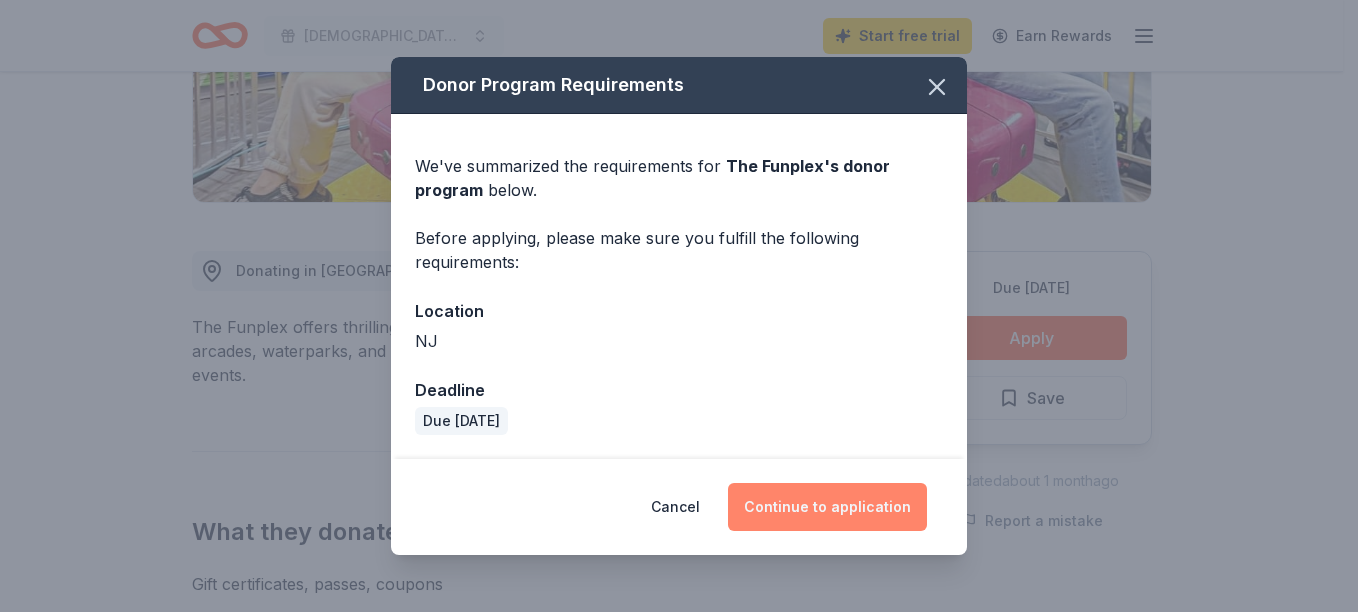 click on "Continue to application" at bounding box center (827, 507) 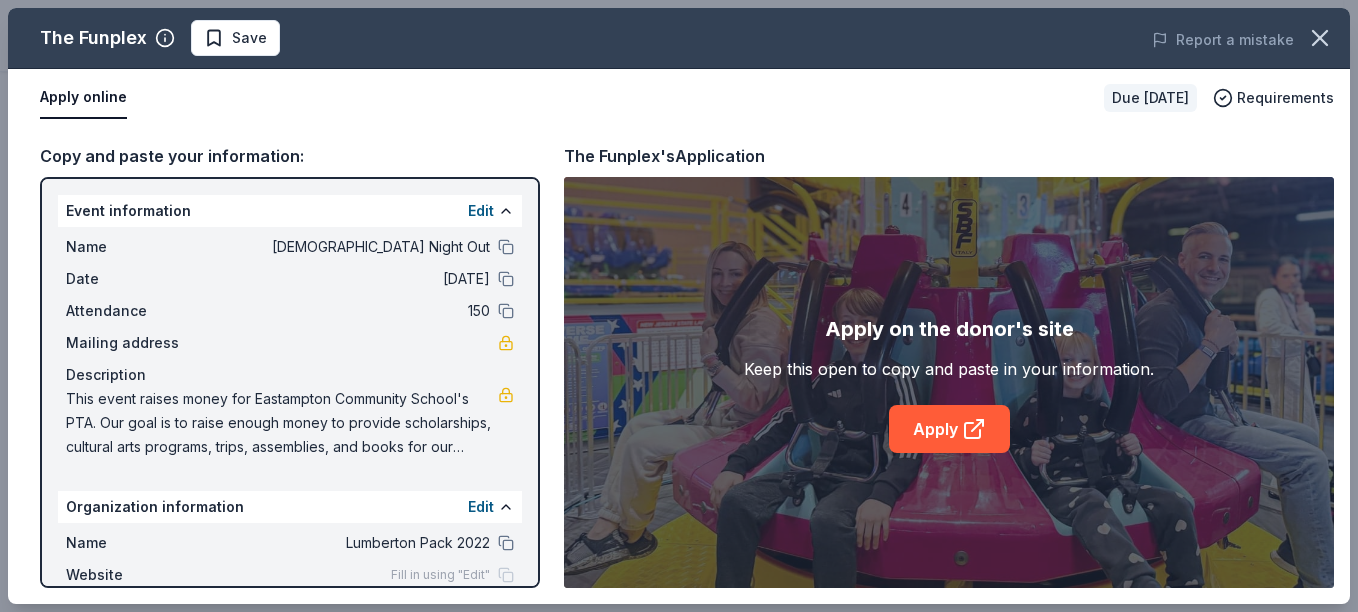 scroll, scrollTop: 113, scrollLeft: 0, axis: vertical 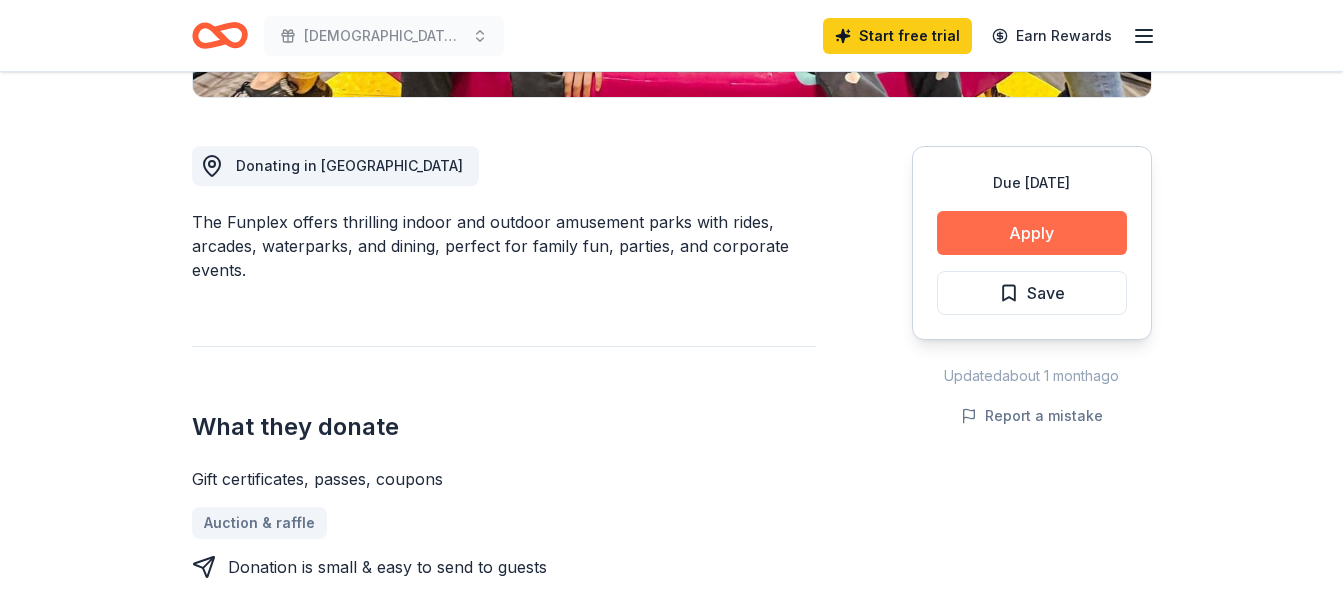 click on "Apply" at bounding box center [1032, 233] 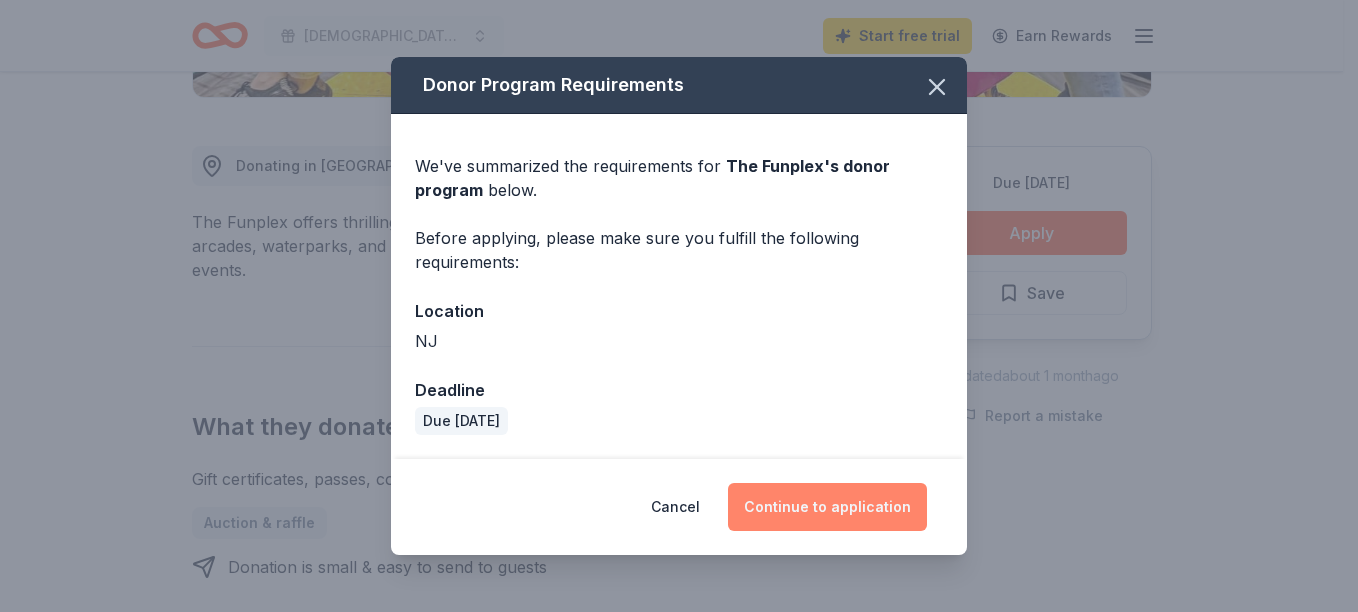 click on "Continue to application" at bounding box center (827, 507) 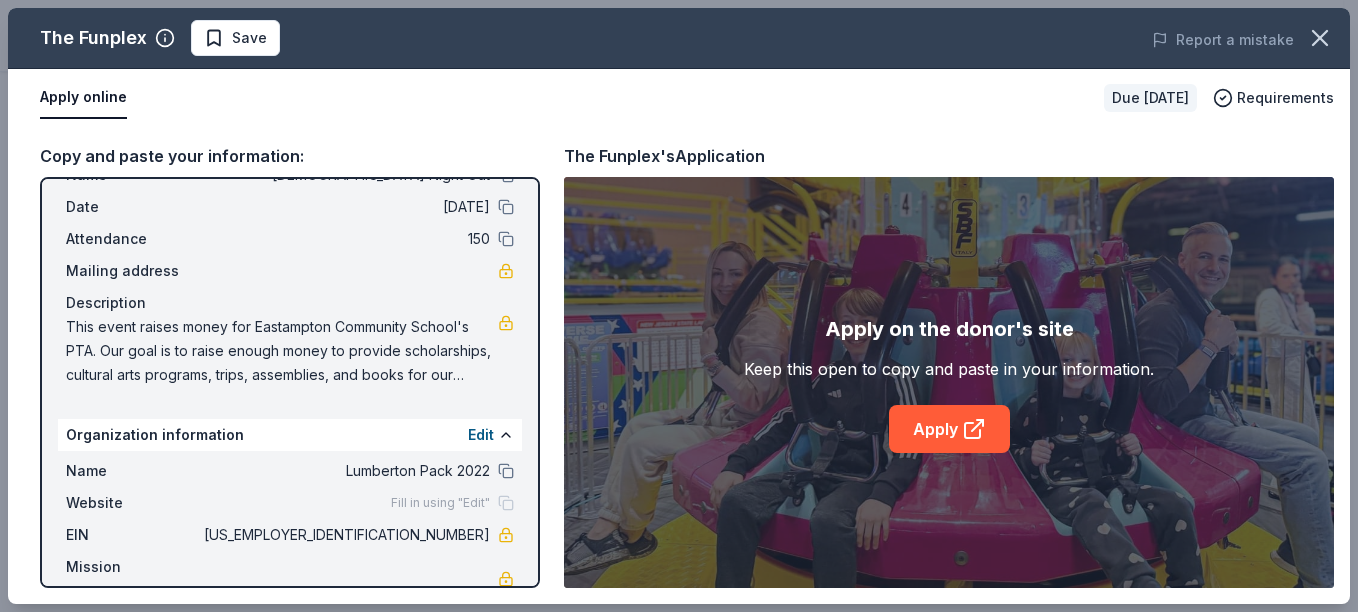 scroll, scrollTop: 113, scrollLeft: 0, axis: vertical 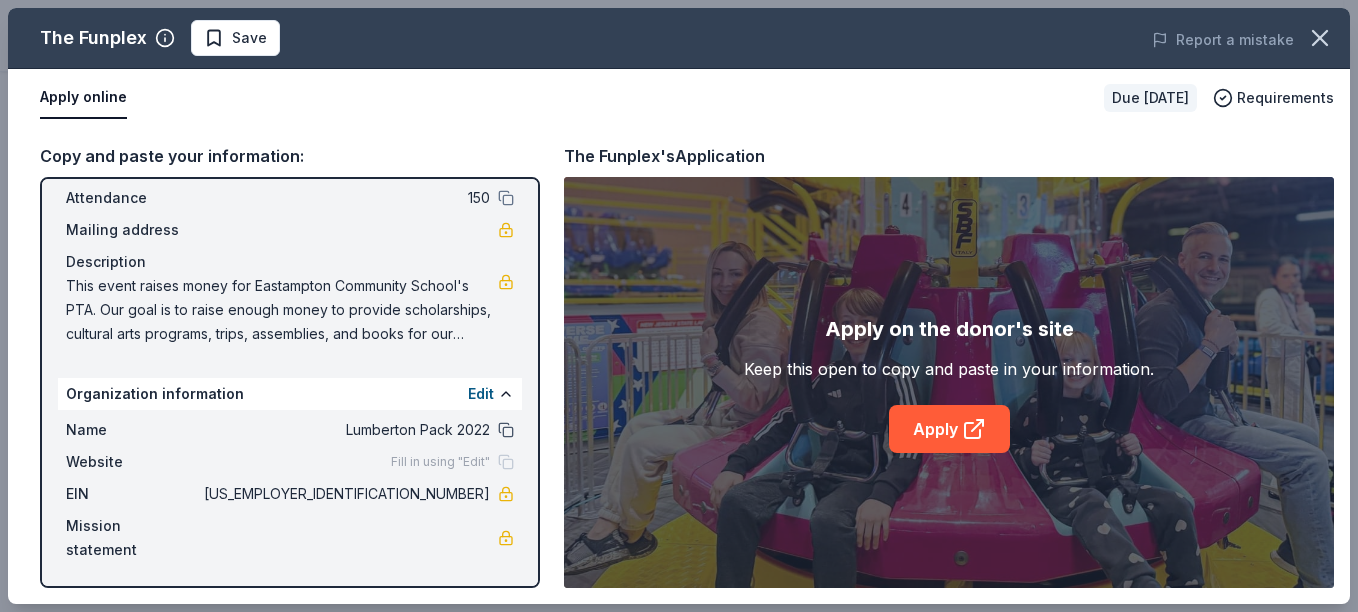 click at bounding box center [506, 430] 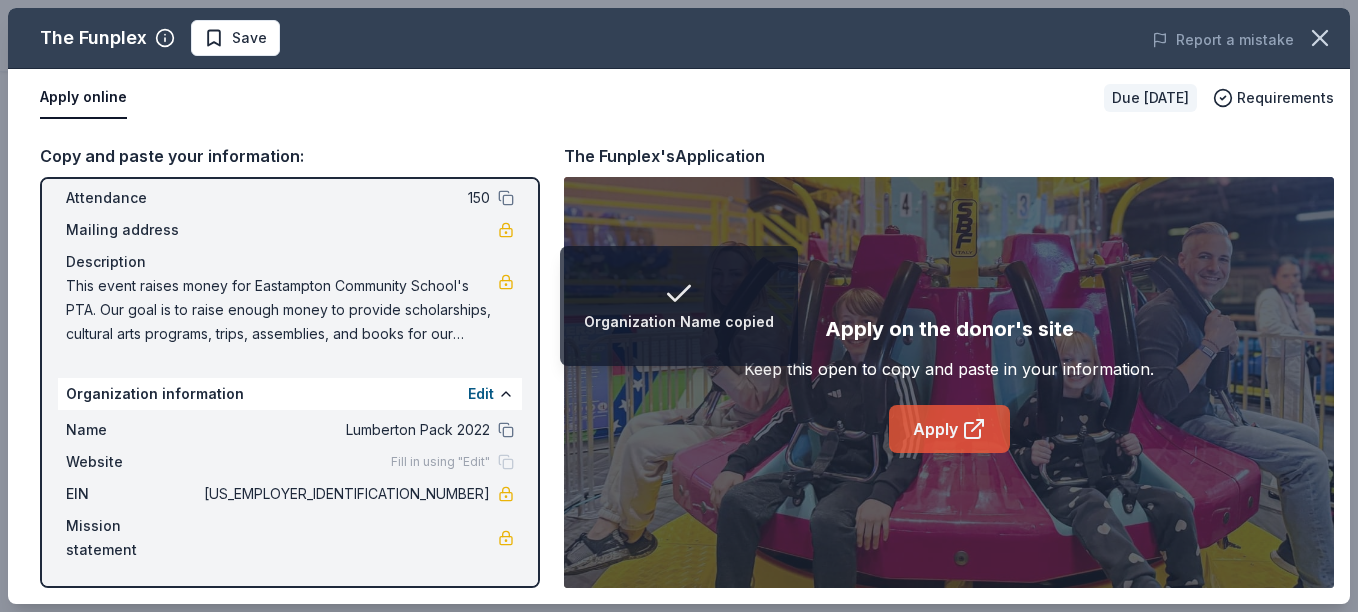 click on "Apply" at bounding box center (949, 429) 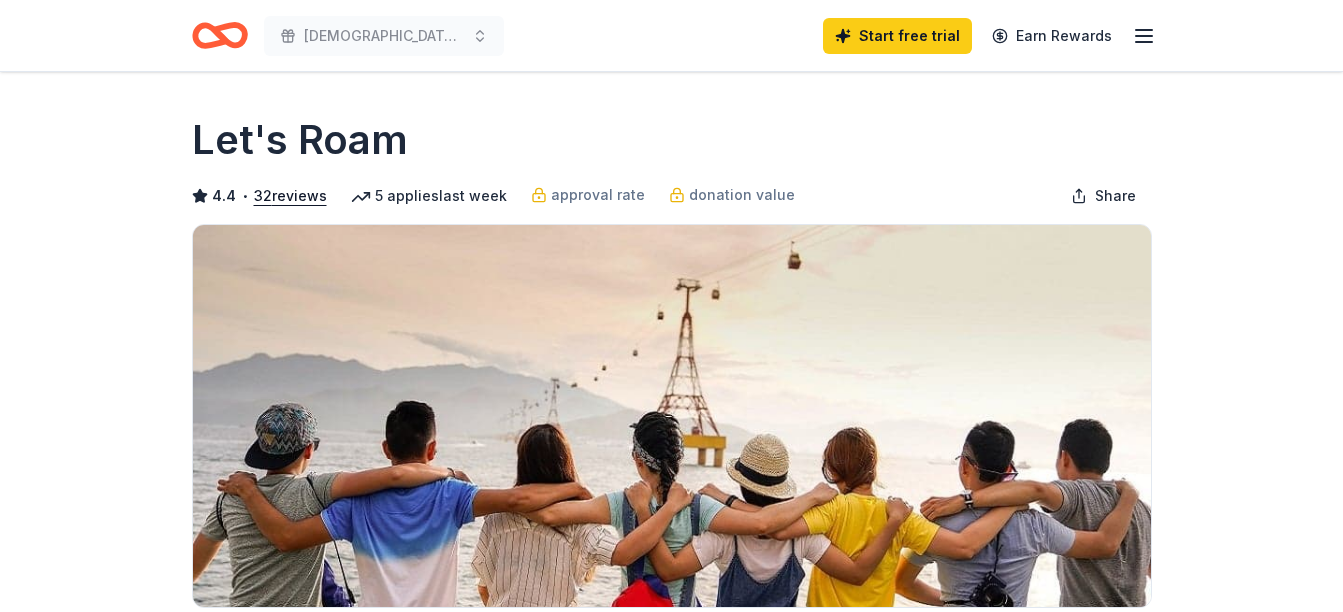 scroll, scrollTop: 0, scrollLeft: 0, axis: both 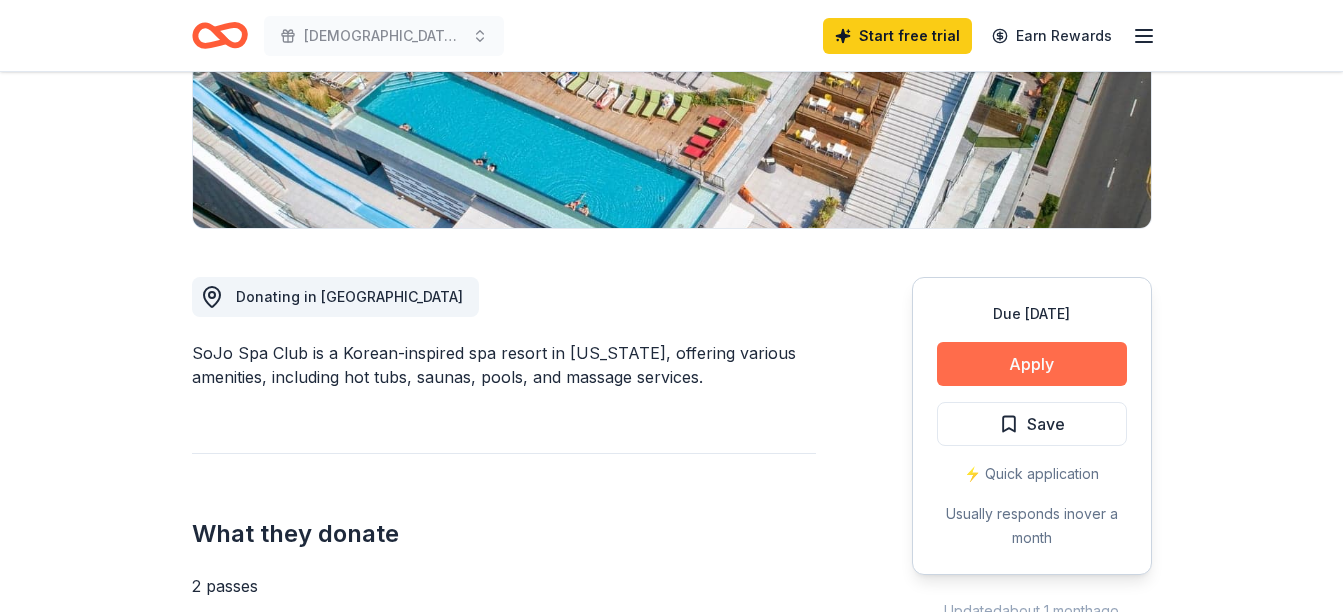 click on "Apply" at bounding box center (1032, 364) 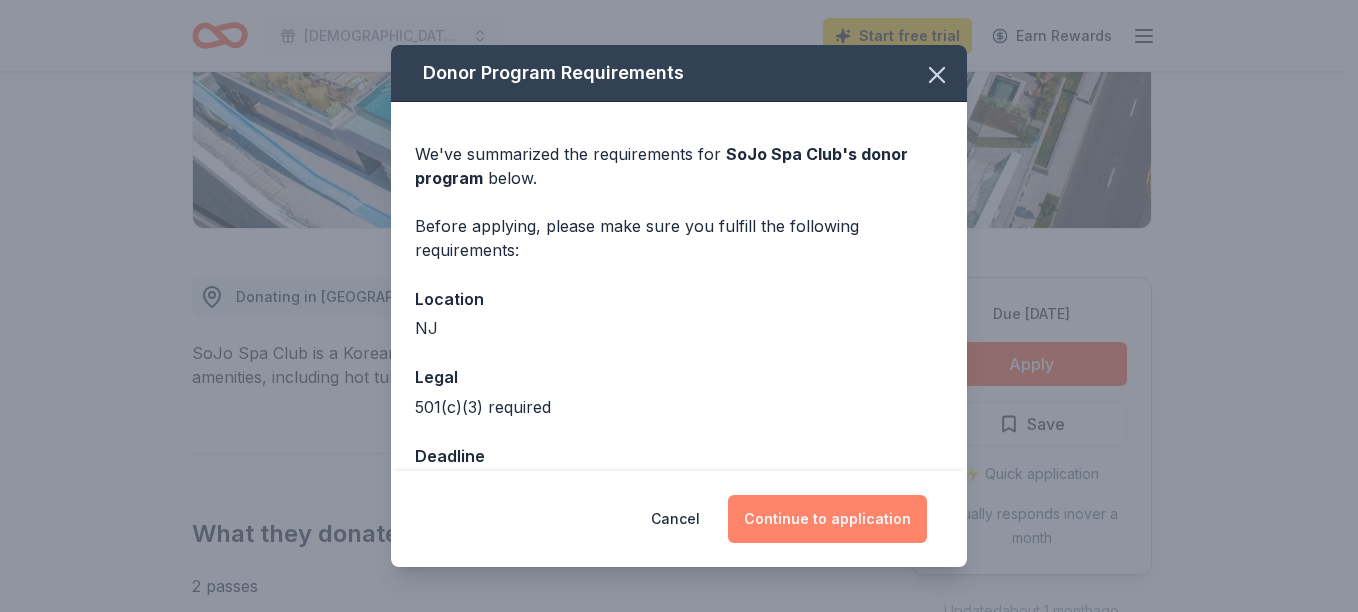 click on "Continue to application" at bounding box center (827, 519) 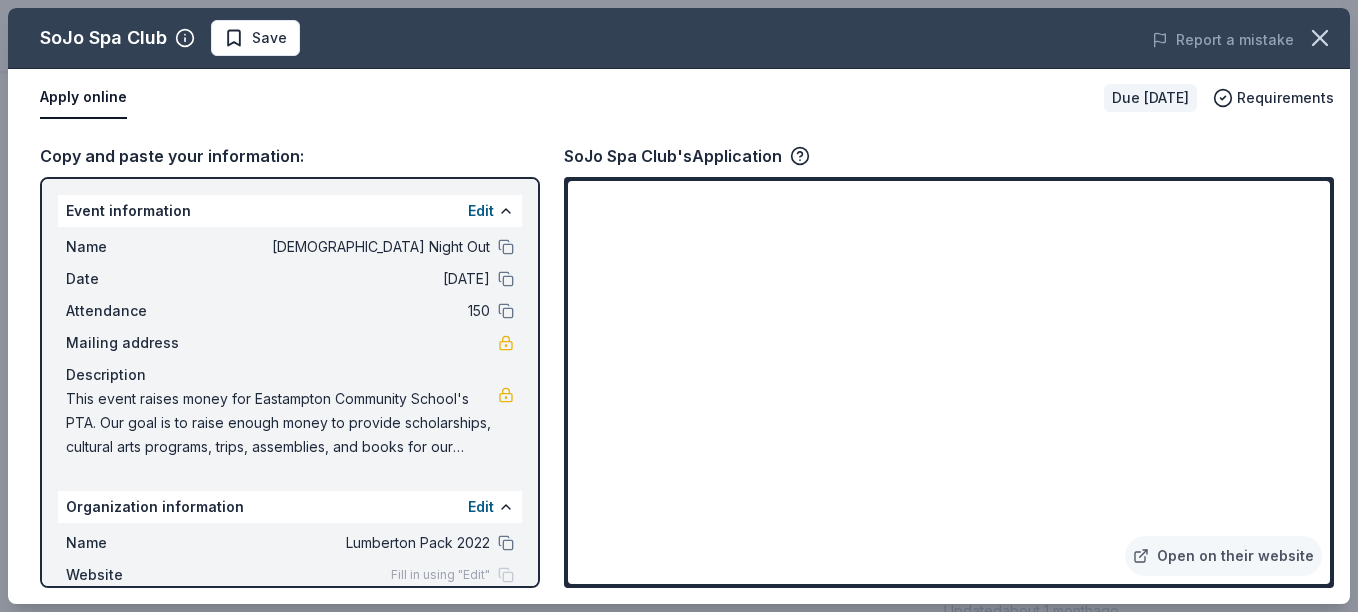 click on "Event information Edit" at bounding box center (290, 211) 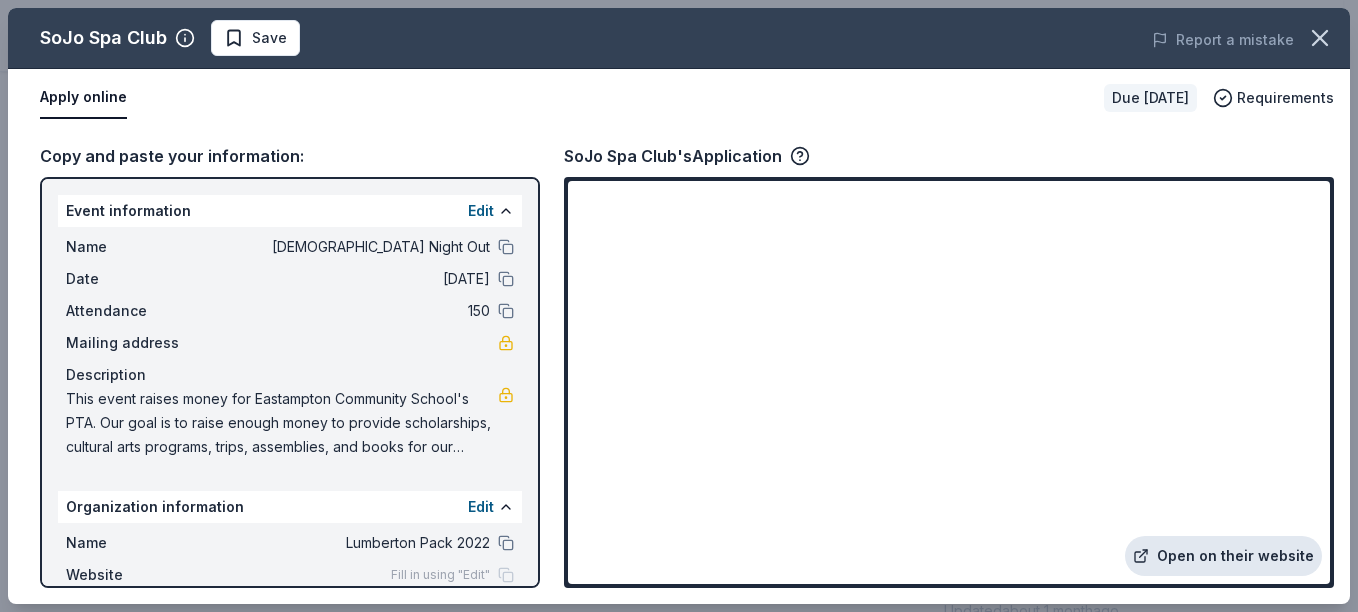 click on "Open on their website" at bounding box center [1223, 556] 